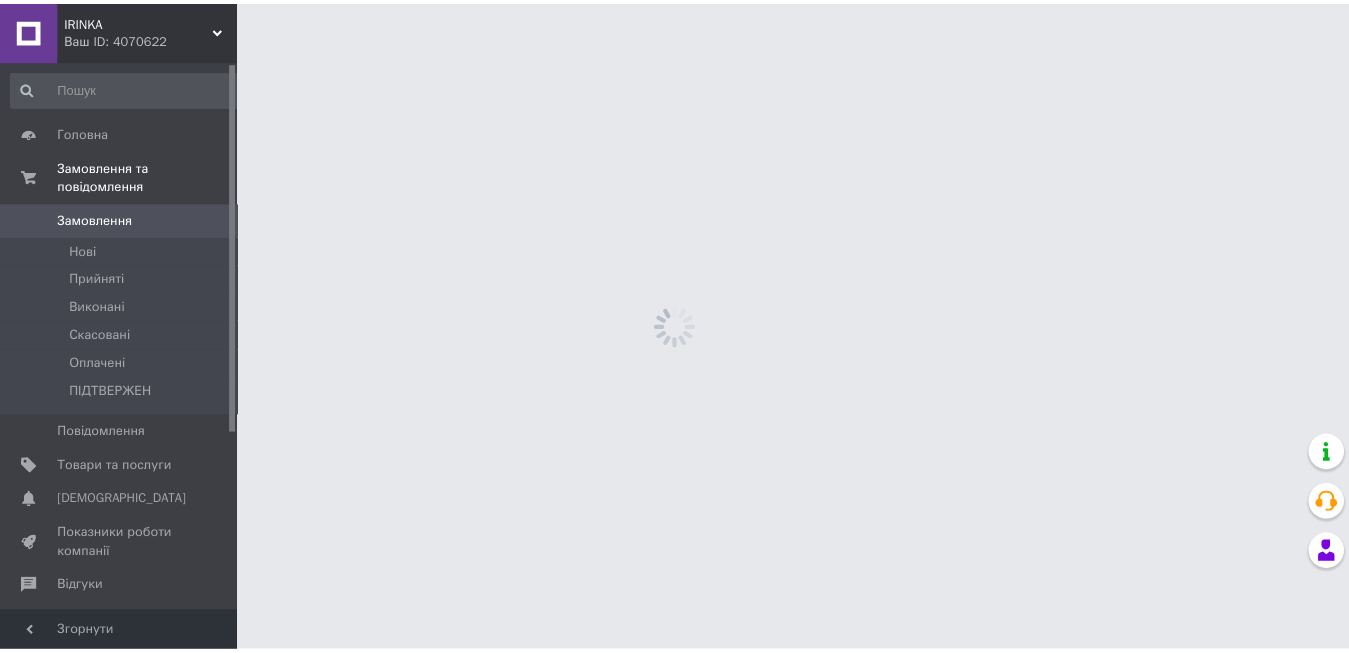 scroll, scrollTop: 0, scrollLeft: 0, axis: both 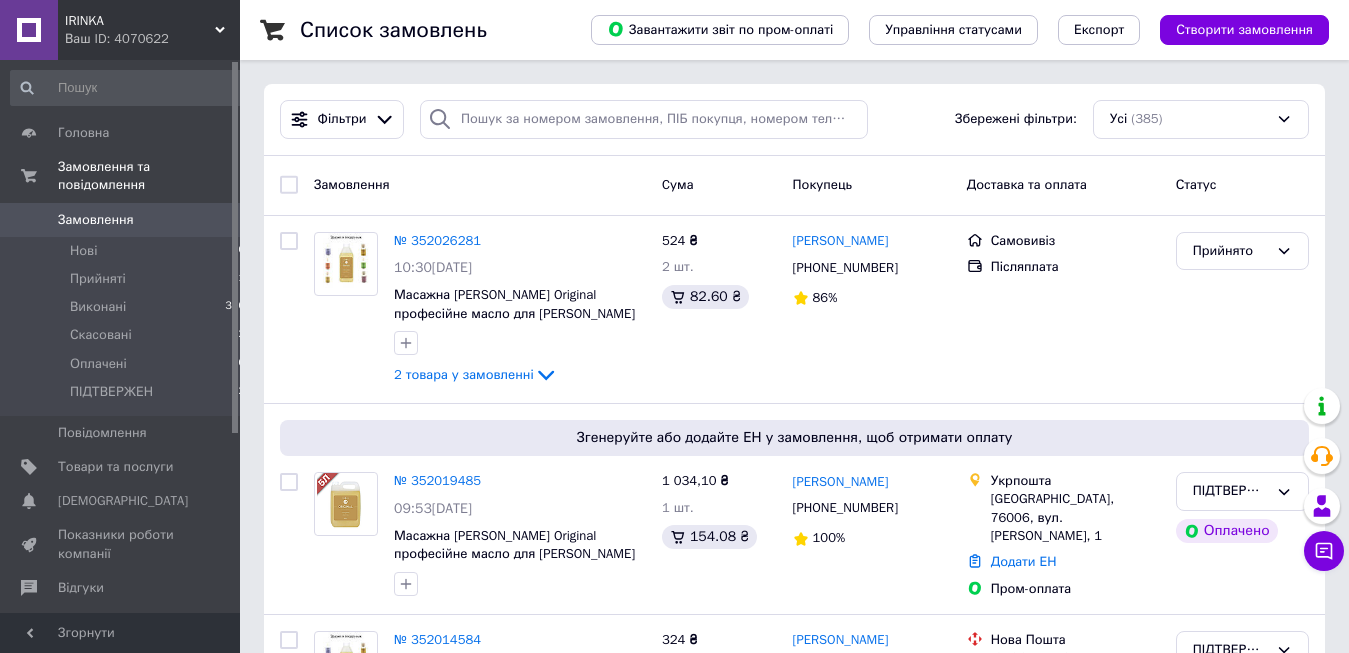 click on "Список замовлень   Завантажити звіт по пром-оплаті Управління статусами Експорт Створити замовлення Фільтри Збережені фільтри: Усі (385) Замовлення Cума Покупець Доставка та оплата Статус № 352026281 10:30, 10.07.2025 Масажна олія ThaiOils Original  професійне масло для масажу  ТАЙЛАНД 2 товара у замовленні 524 ₴ 2 шт. 82.60 ₴ микола войтович +380680297465 86% Самовивіз Післяплата Прийнято Згенеруйте або додайте ЕН у замовлення, щоб отримати оплату № 352019485 09:53, 10.07.2025 Масажна олія ThaiOils Original  професійне масло для масажу  ТАЙЛАНД 5000 1 034,10 ₴ 1 шт. 154.08 ₴ Мар'яна Долвшня +380966909853 100% Укрпошта 324 ₴ 1" at bounding box center (794, 10506) 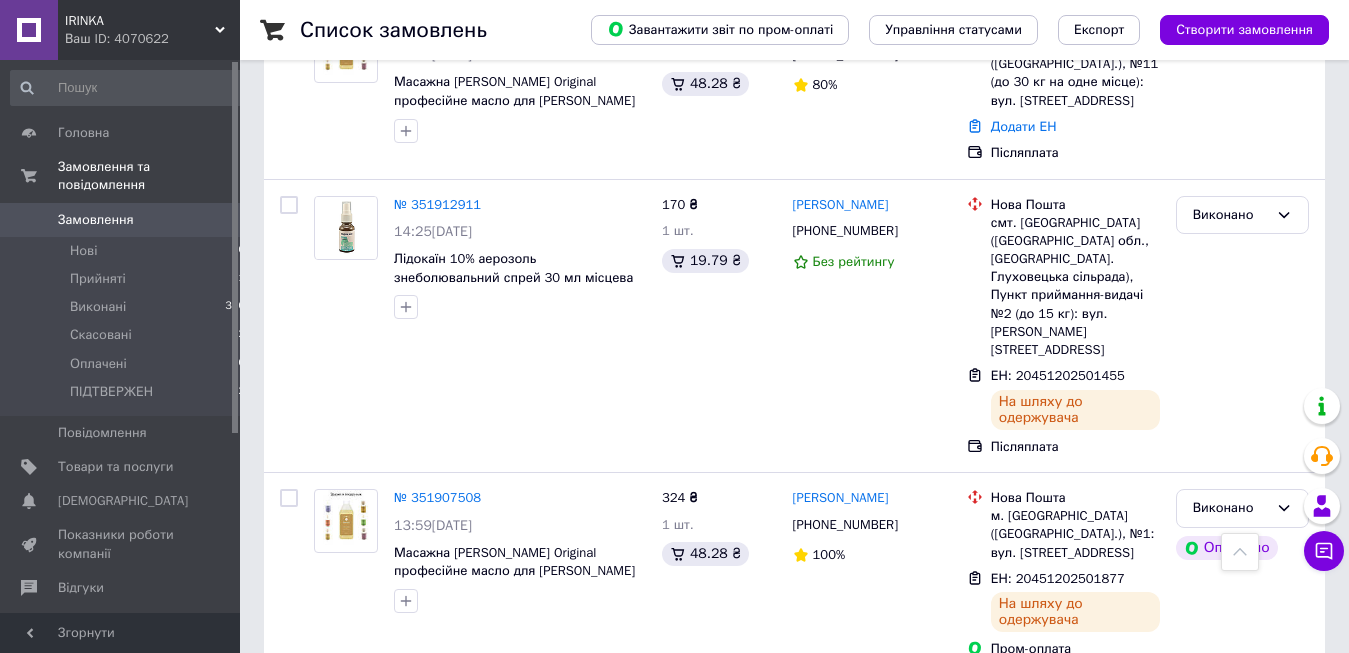scroll, scrollTop: 0, scrollLeft: 0, axis: both 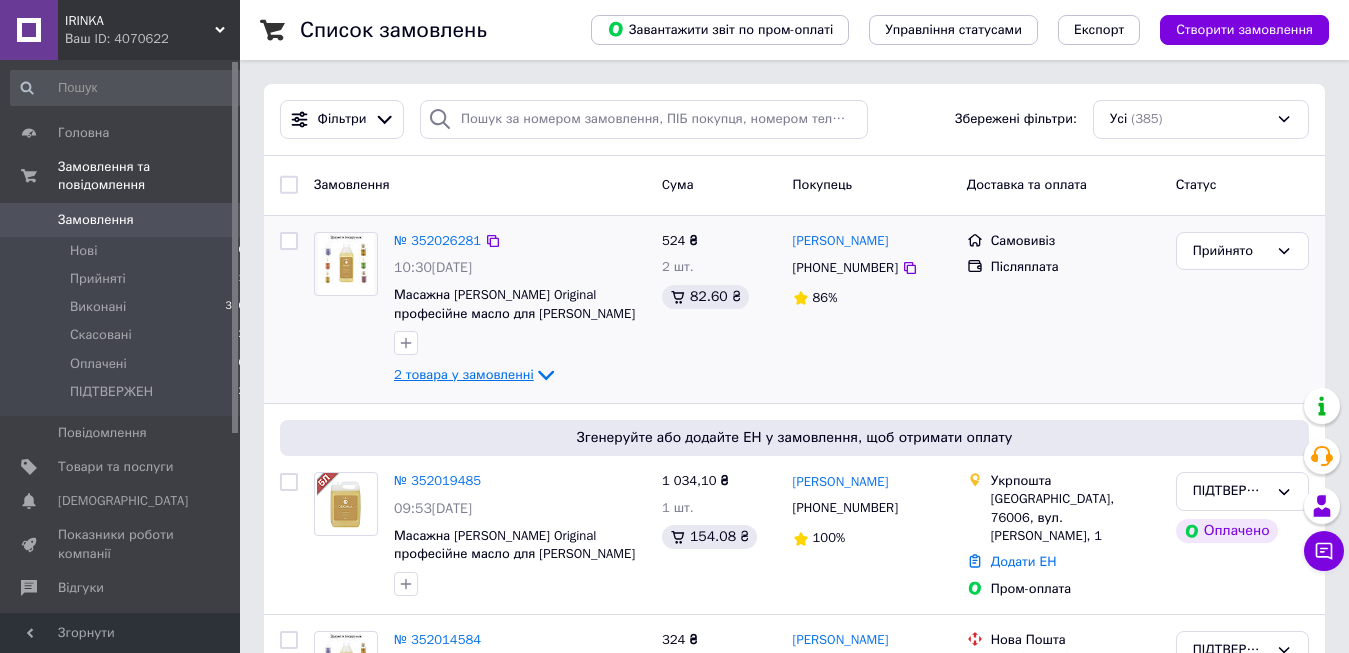 click 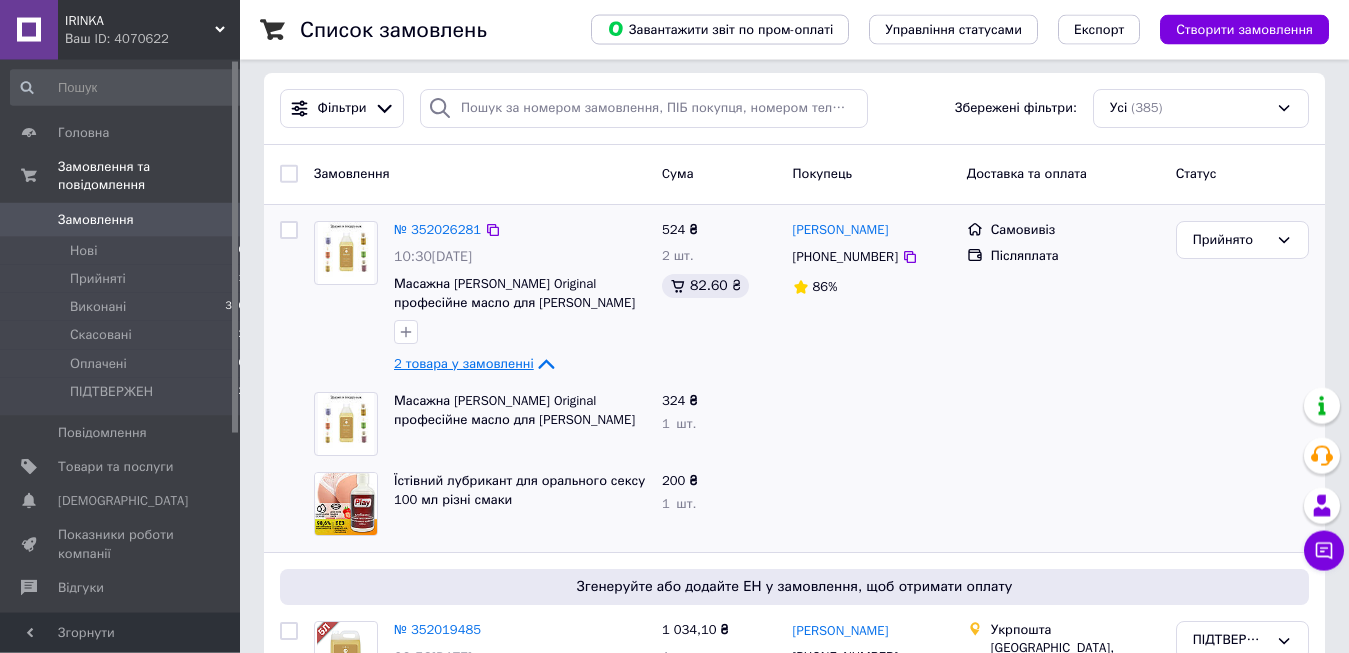 scroll, scrollTop: 0, scrollLeft: 0, axis: both 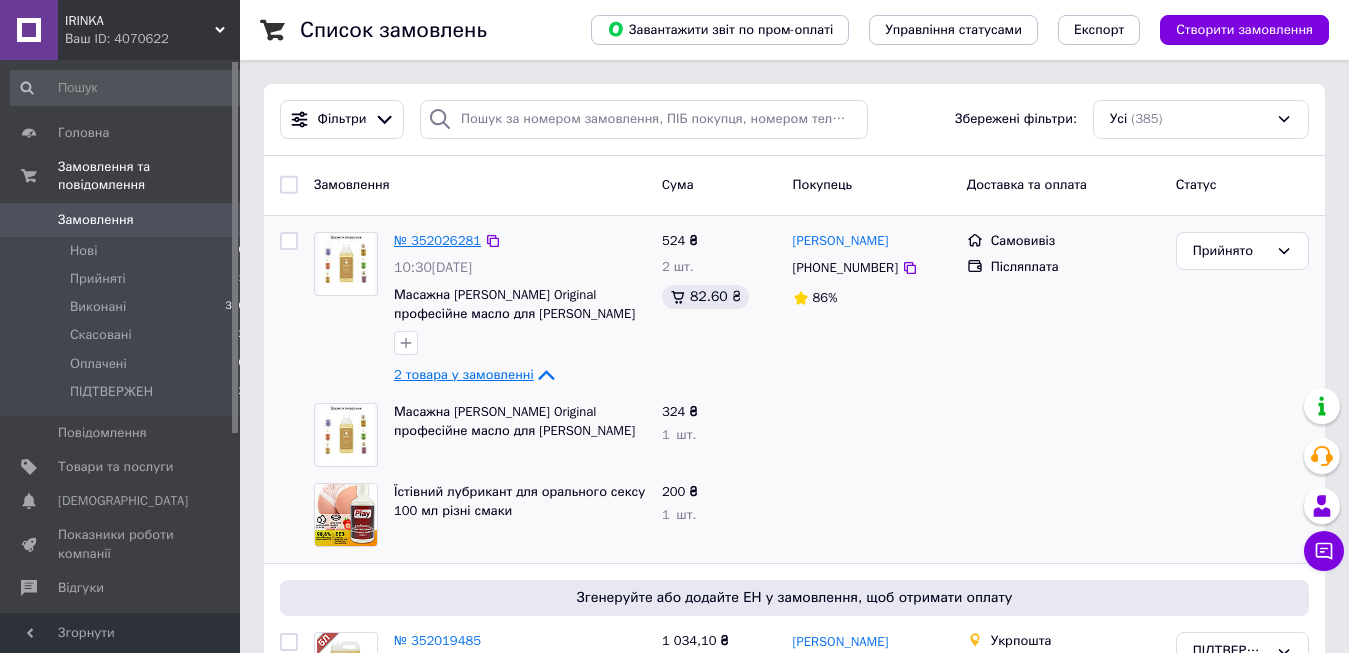 click on "№ 352026281" at bounding box center [437, 240] 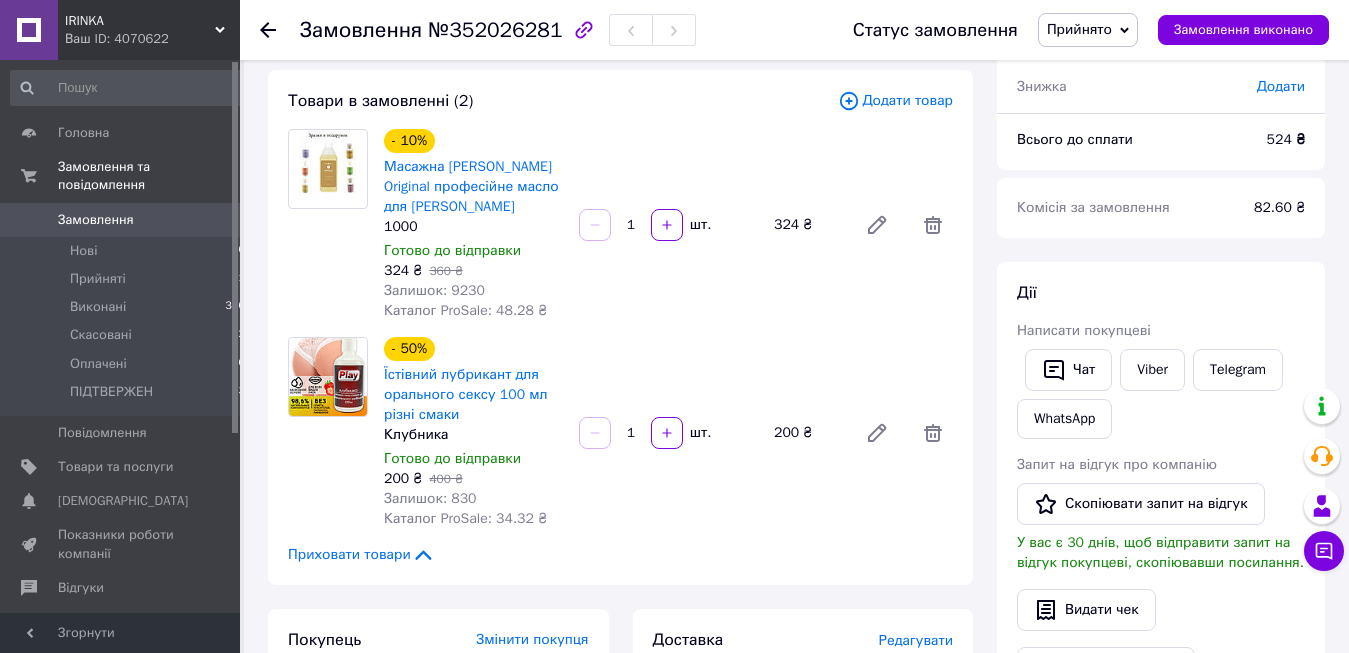 scroll, scrollTop: 0, scrollLeft: 0, axis: both 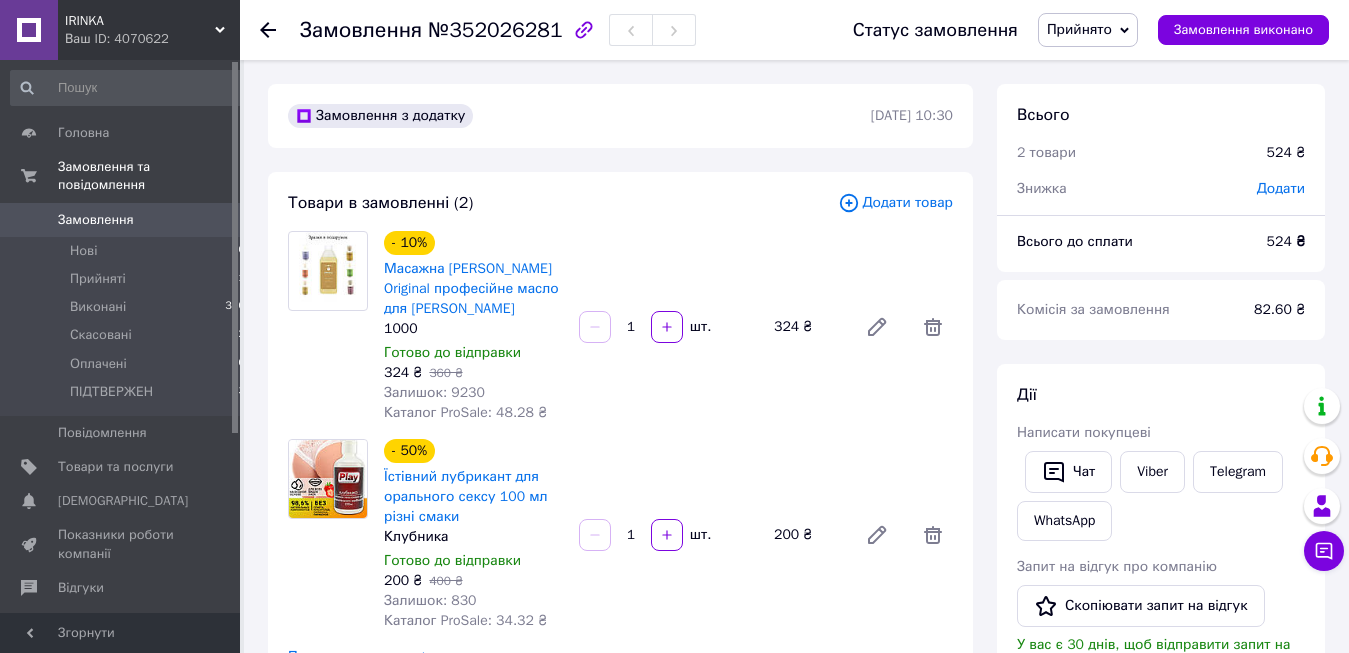 click on "Замовлення №352026281 Статус замовлення Прийнято Виконано Скасовано Оплачено ПІДТВЕРЖЕН Замовлення виконано Замовлення з додатку 10.07.2025 | 10:30 Товари в замовленні (2) Додати товар - 10% Масажна олія ThaiOils Original  професійне масло для масажу  ТАЙЛАНД 1000 Готово до відправки 324 ₴   360 ₴ Залишок: 9230 Каталог ProSale: 48.28 ₴  1   шт. 324 ₴ - 50% Їстівний  лубрикант для орального сексу 100 мл різні смаки Клубника Готово до відправки 200 ₴   400 ₴ Залишок: 830 Каталог ProSale: 34.32 ₴  1   шт. 200 ₴ Приховати товари Покупець Змінити покупця войтович микола 1 замовлення у вас на 524 ₴ 86%   Додати відгук" at bounding box center [796, 739] 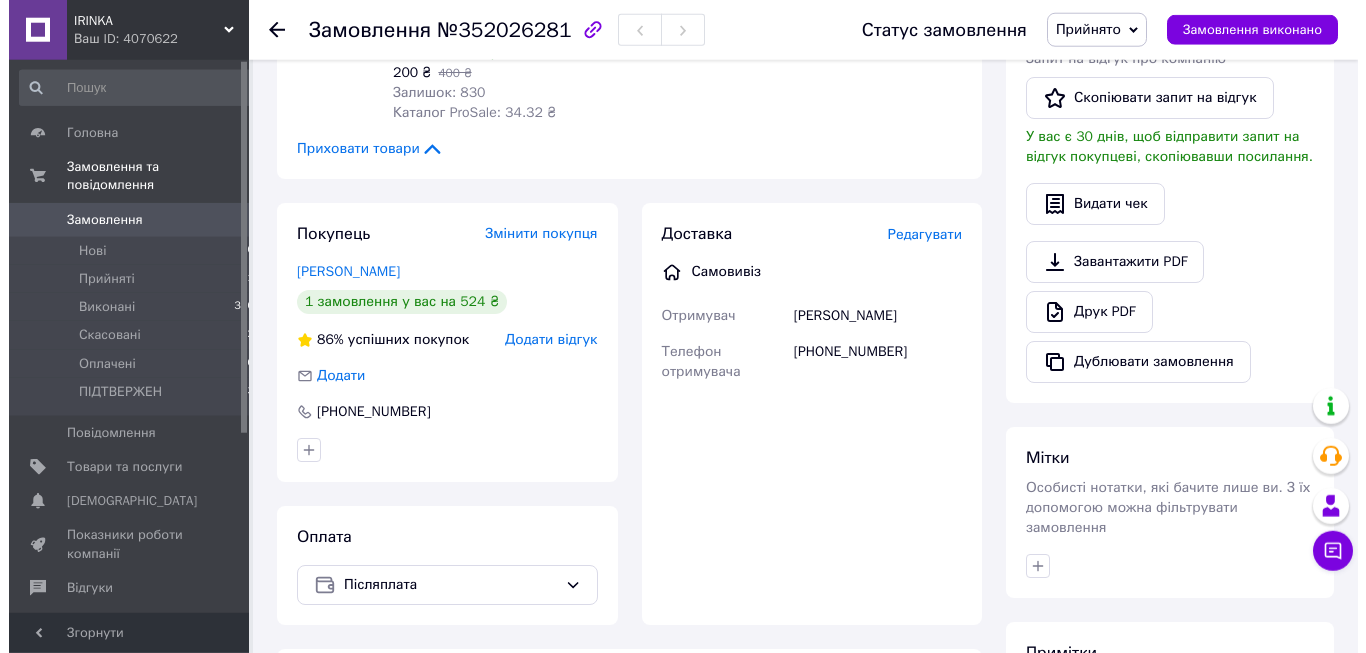 scroll, scrollTop: 510, scrollLeft: 0, axis: vertical 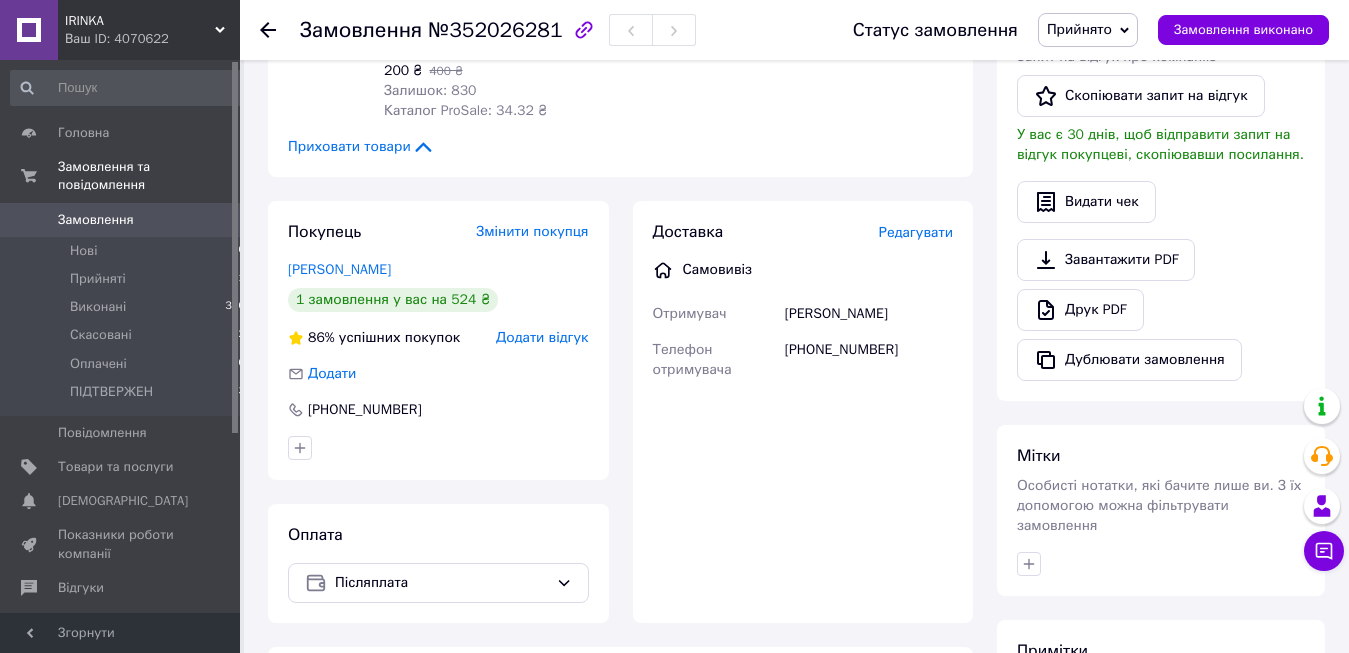 click on "Редагувати" at bounding box center (916, 232) 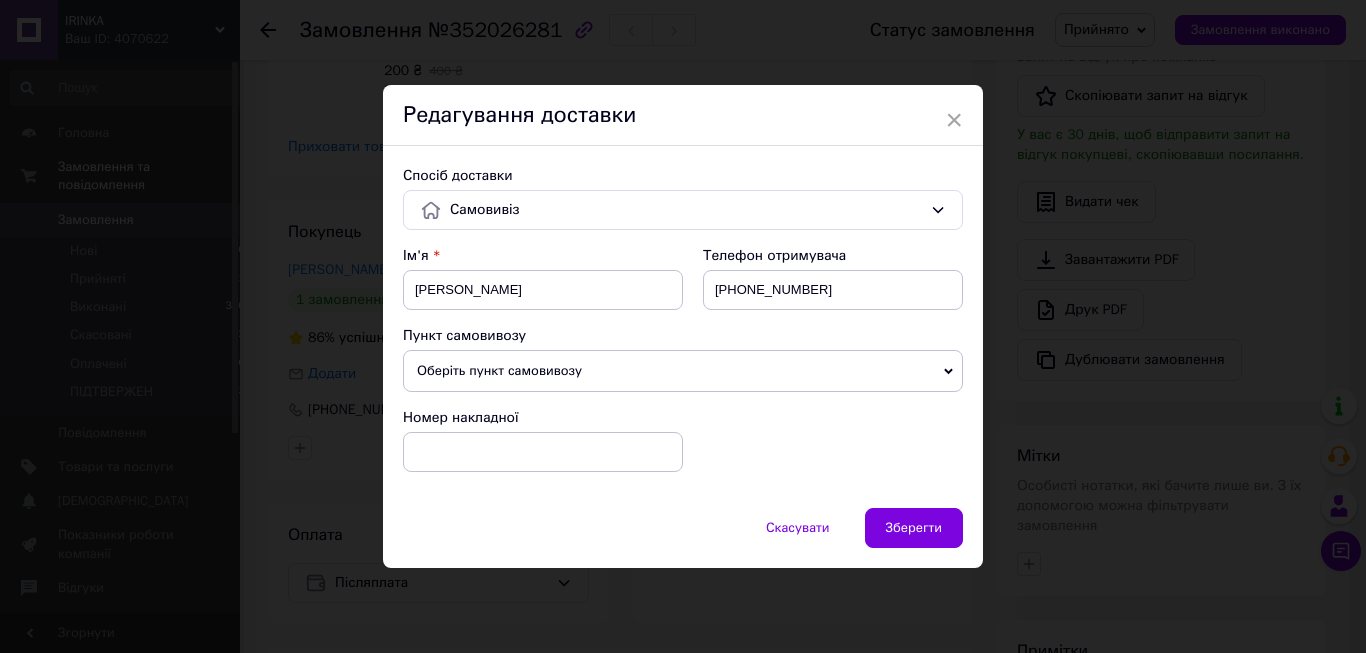 click on "Ім'я микола Телефон отримувача +380680297465 Пункт самовивозу Оберіть пункт самовивозу Немає збігів. Спробуйте змінити умови пошуку Додати ще пункт самовивозу Номер накладної" at bounding box center (683, 367) 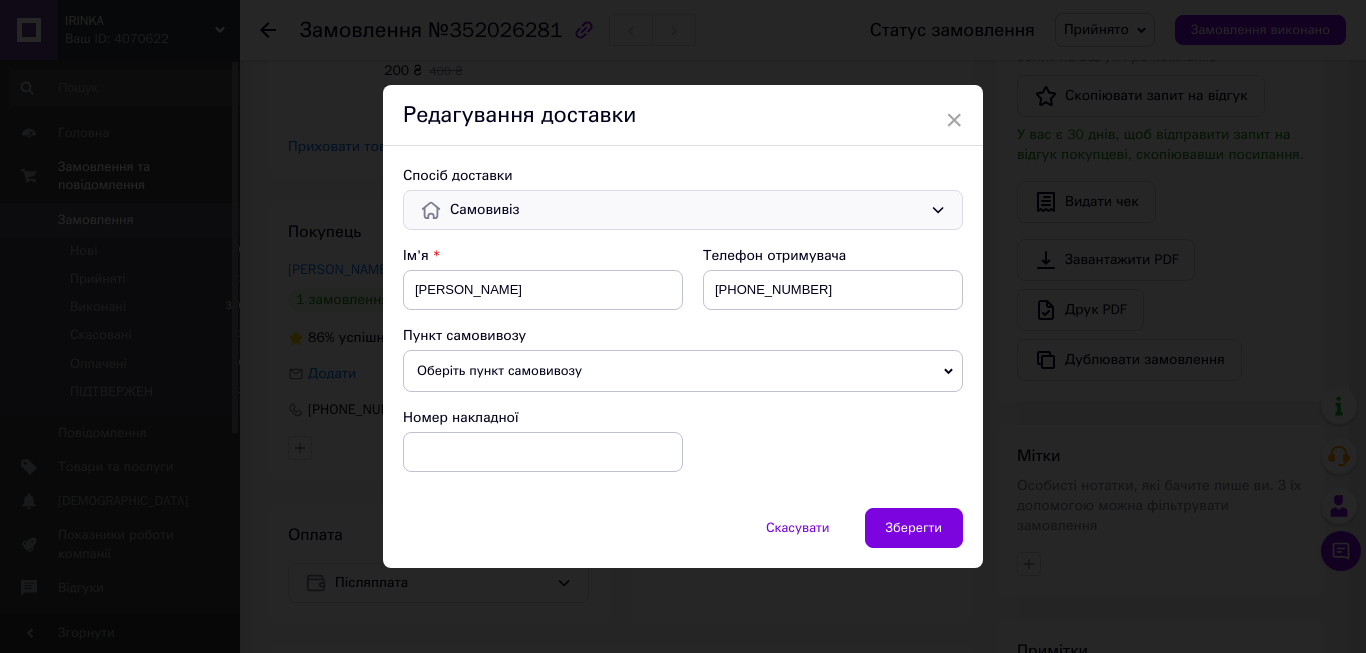 click on "Самовивіз" at bounding box center [686, 210] 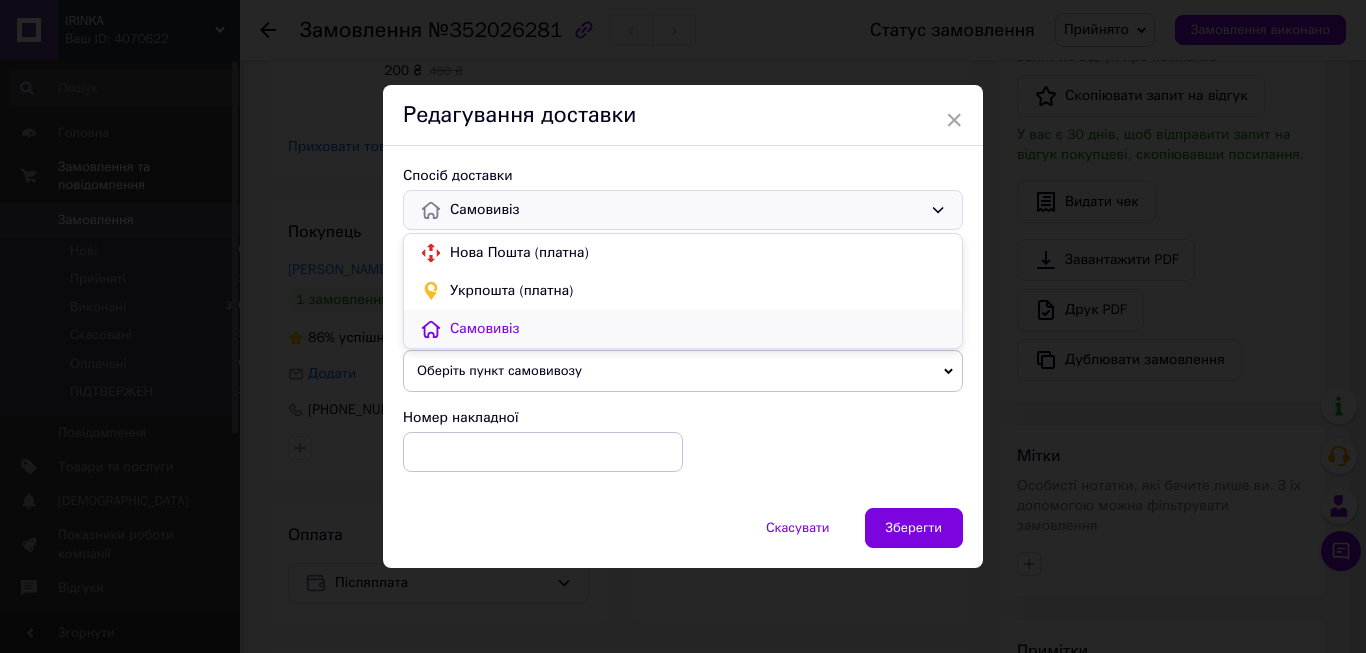 click on "Самовивіз" at bounding box center (683, 329) 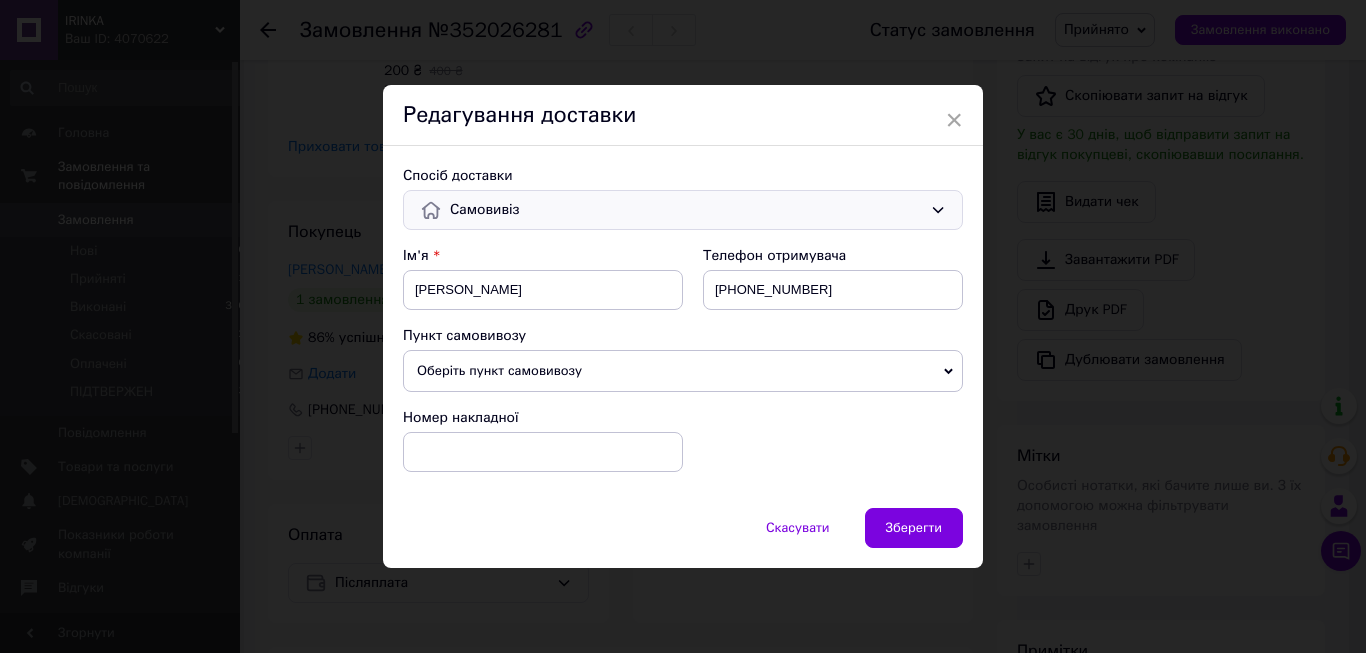 click on "Самовивіз" at bounding box center [686, 210] 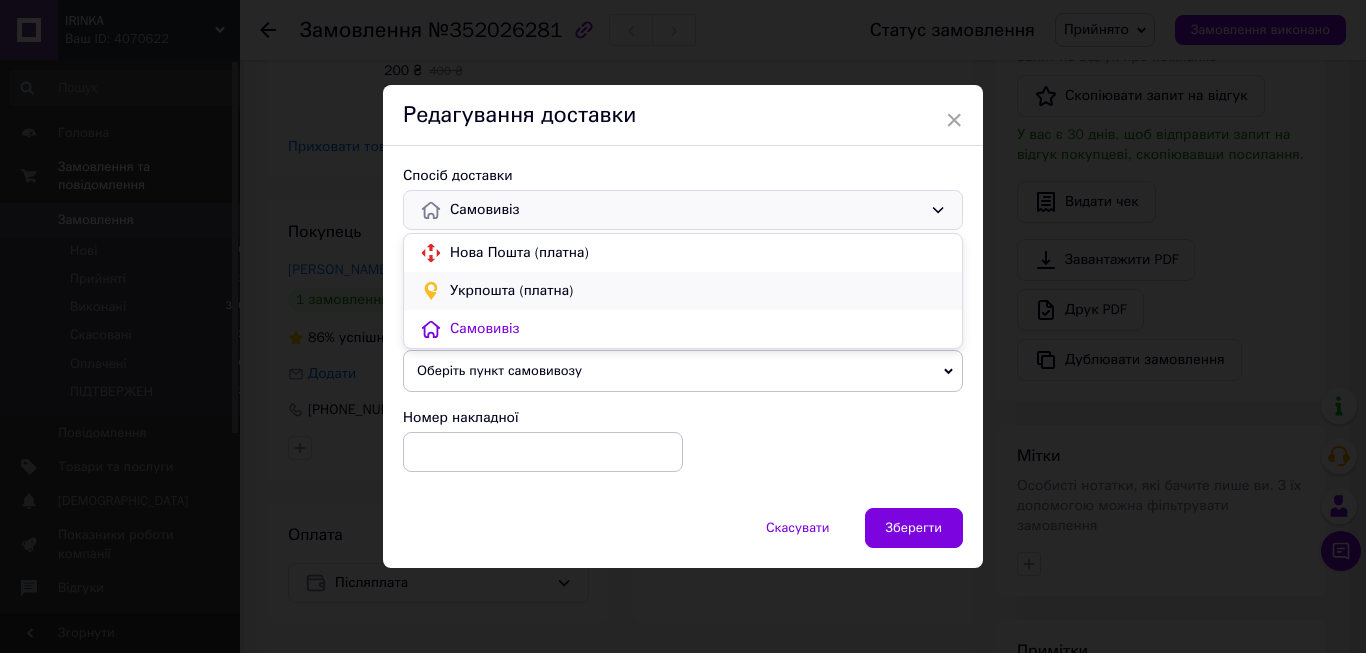 click on "Укрпошта (платна)" at bounding box center [698, 291] 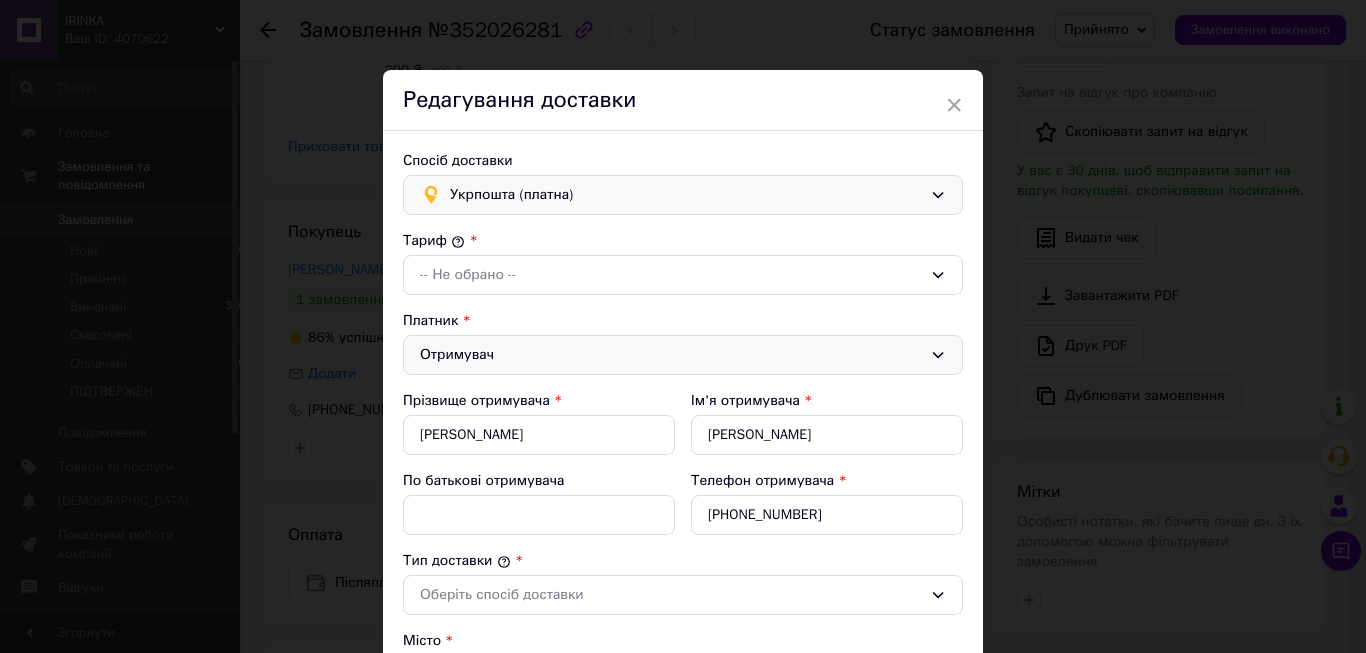 type on "524" 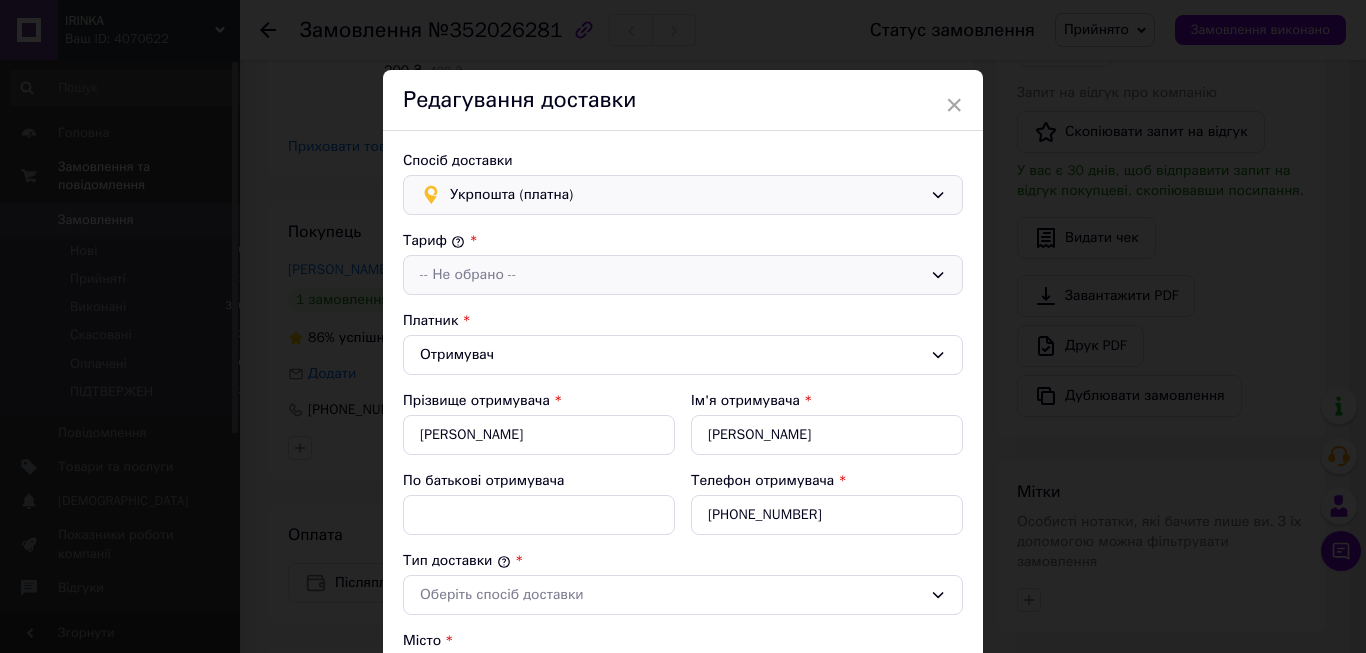 click on "-- Не обрано --" at bounding box center [671, 275] 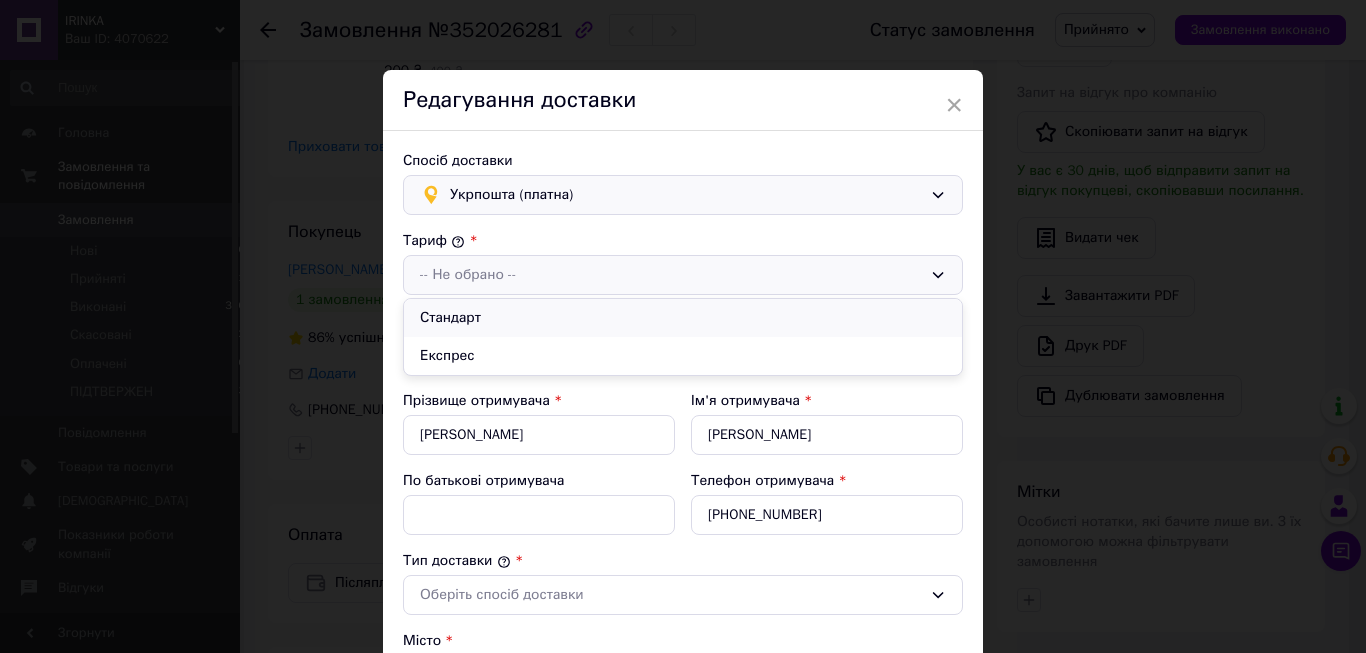 click on "Стандарт" at bounding box center [683, 318] 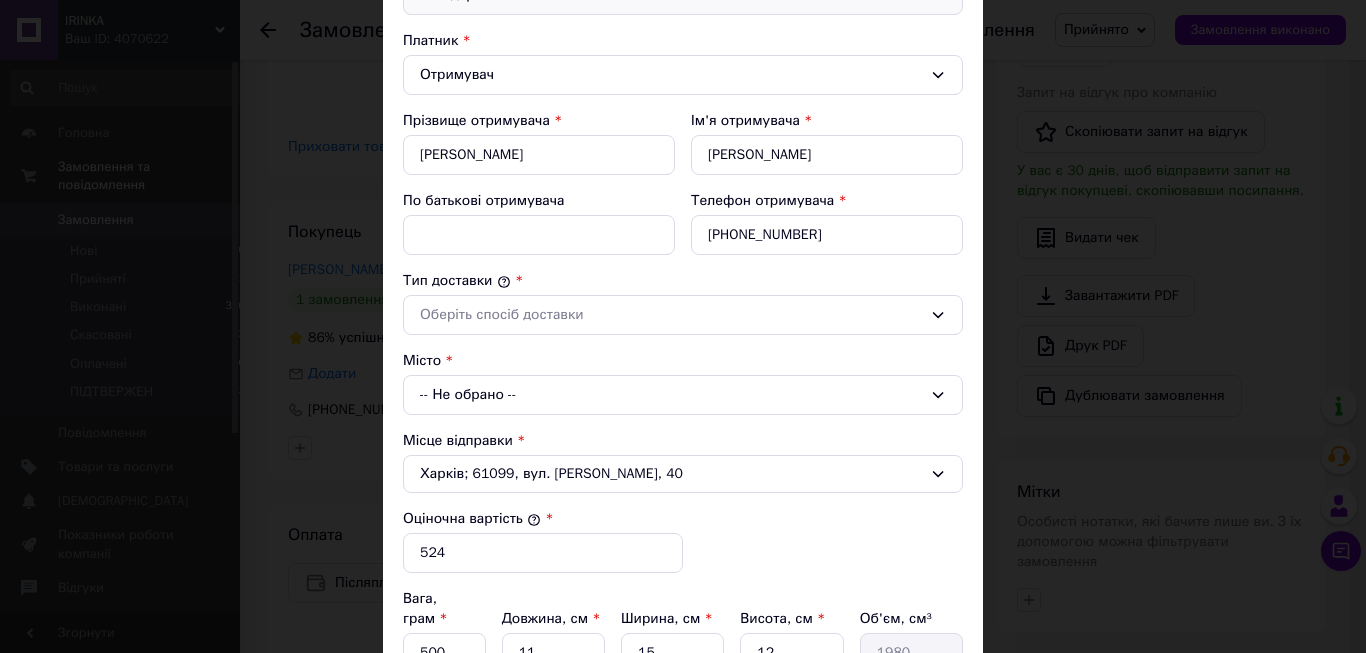 scroll, scrollTop: 342, scrollLeft: 0, axis: vertical 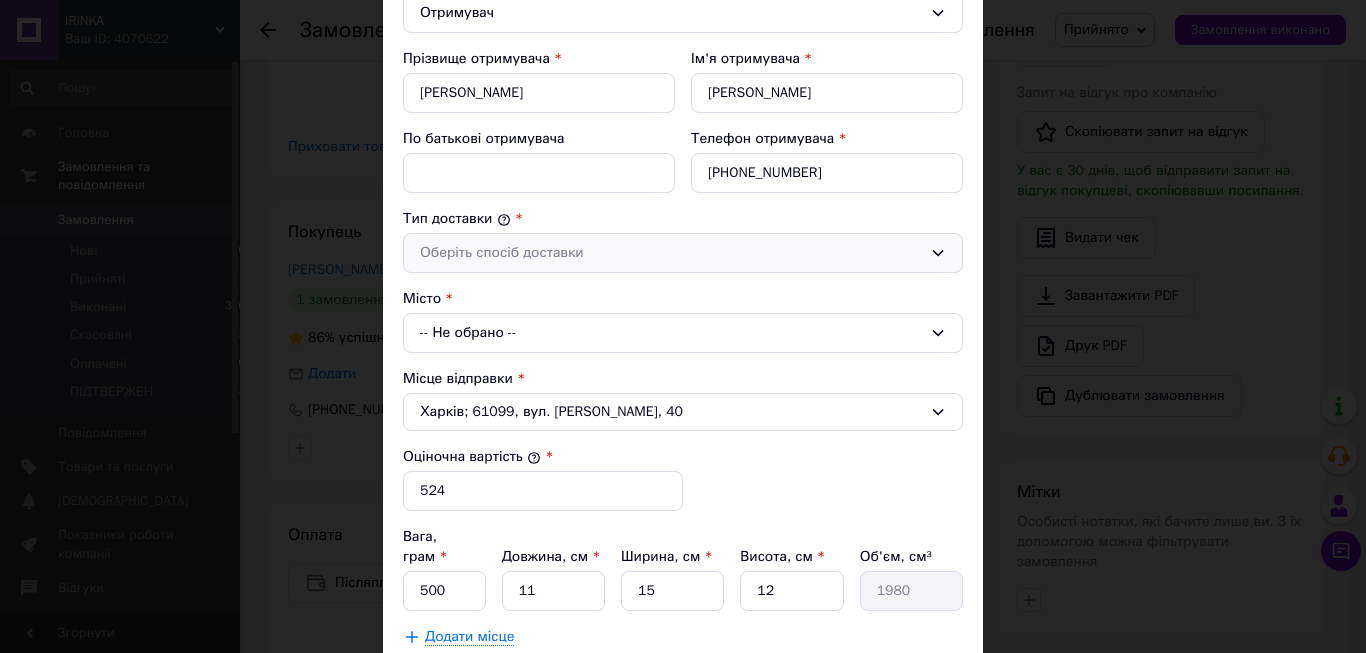 click on "Оберіть спосіб доставки" at bounding box center (671, 253) 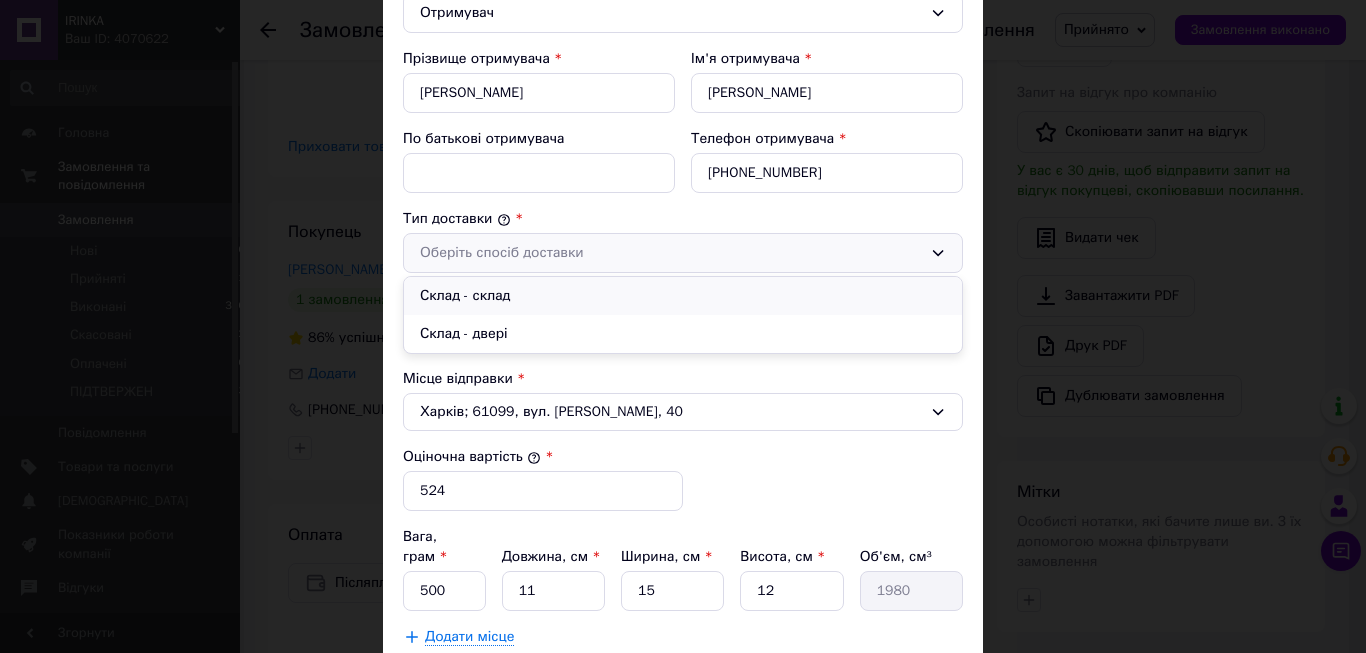 click on "Склад - склад" at bounding box center [683, 296] 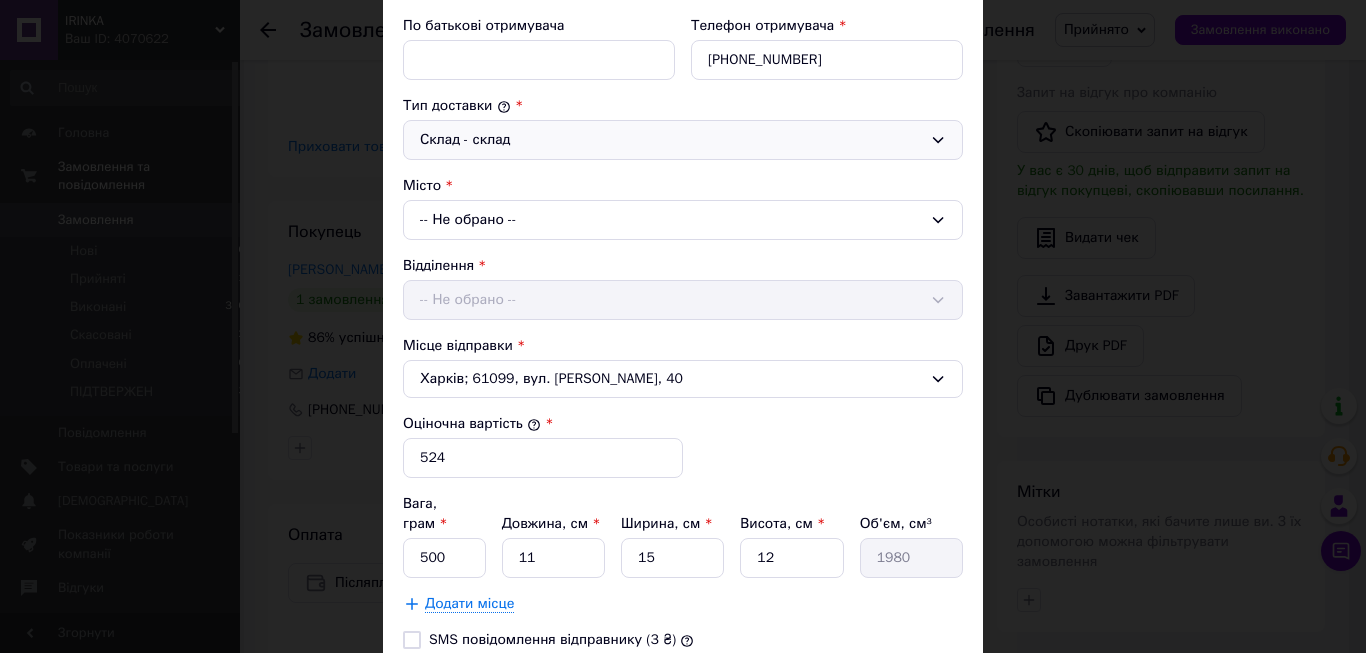 scroll, scrollTop: 456, scrollLeft: 0, axis: vertical 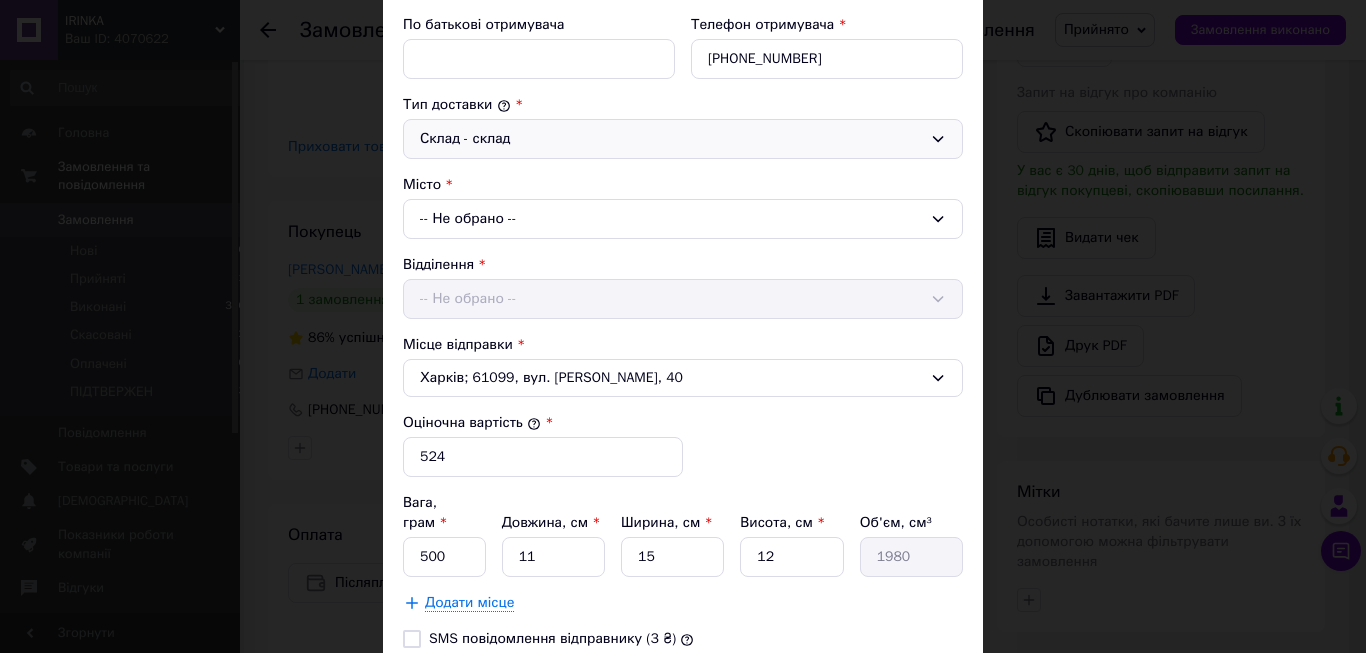 click on "-- Не обрано --" at bounding box center (683, 219) 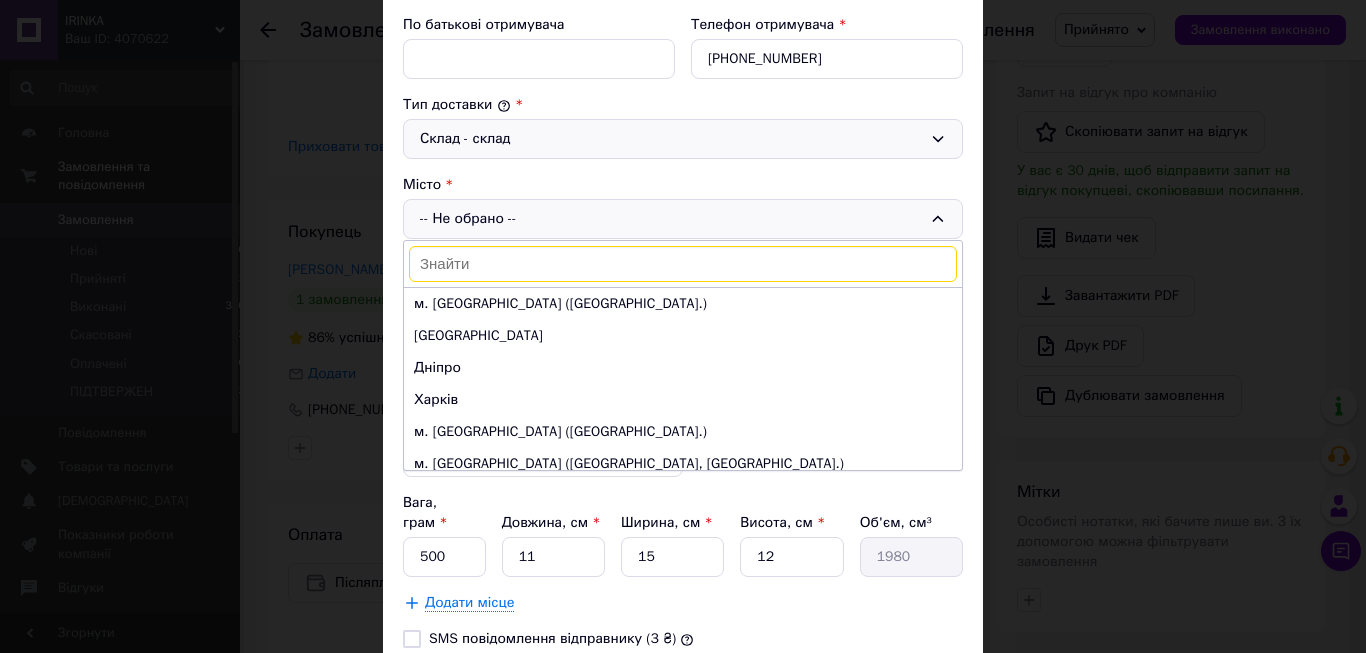 click at bounding box center (683, 264) 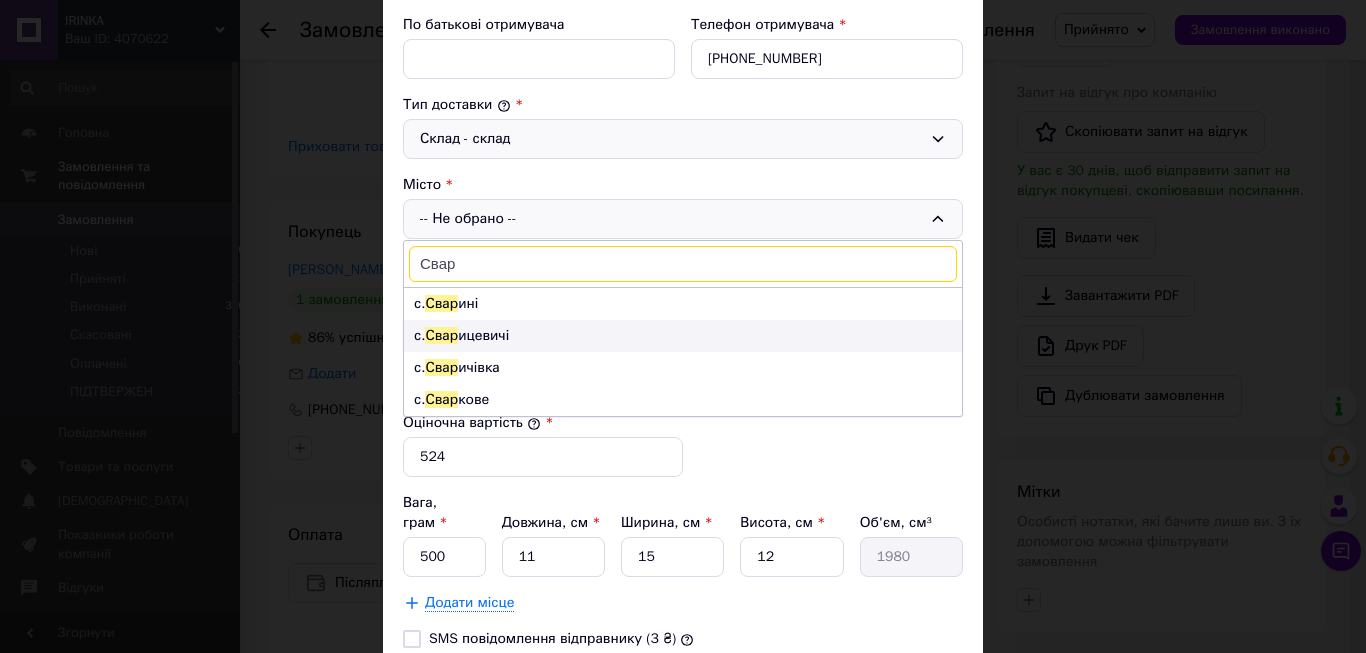 type on "Свар" 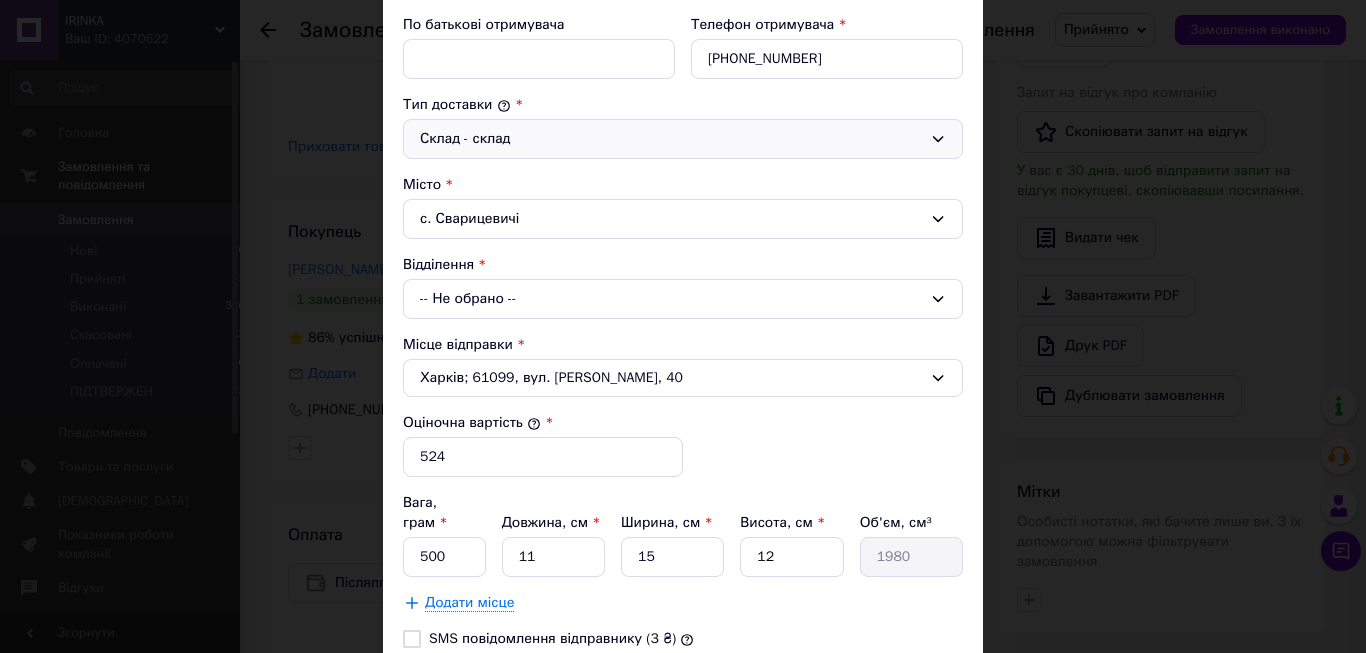 click on "-- Не обрано --" at bounding box center [683, 299] 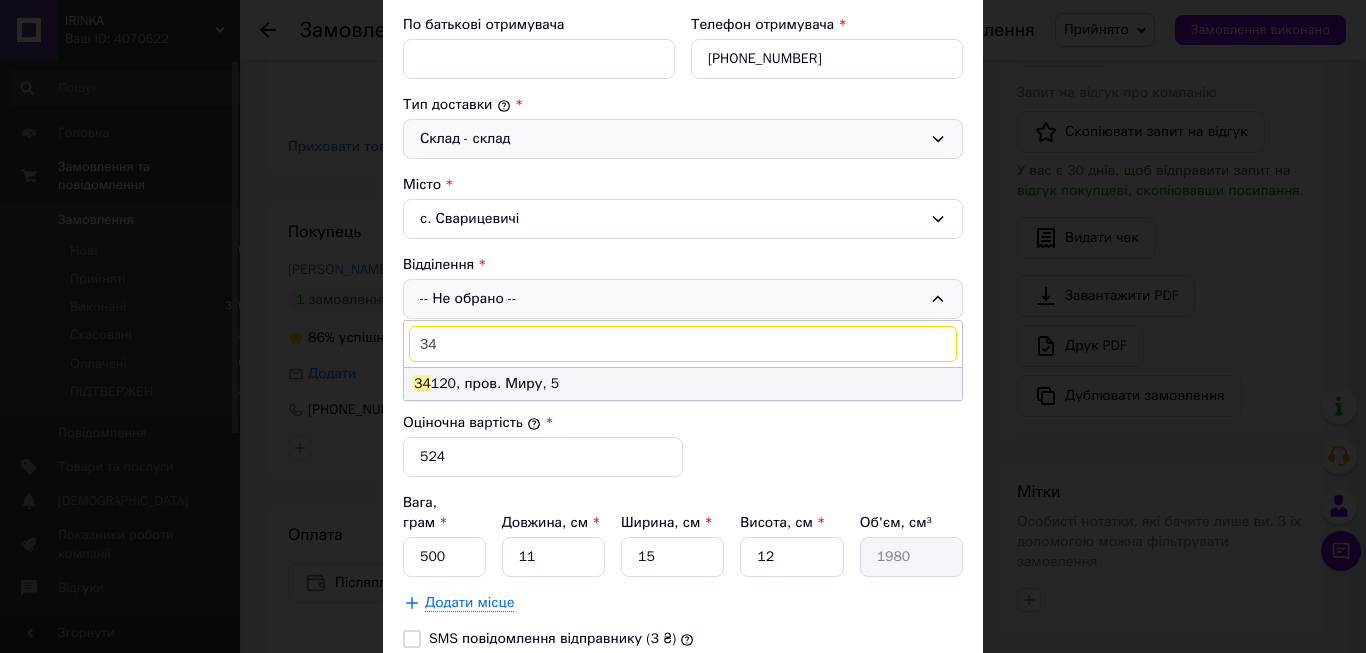 type on "34" 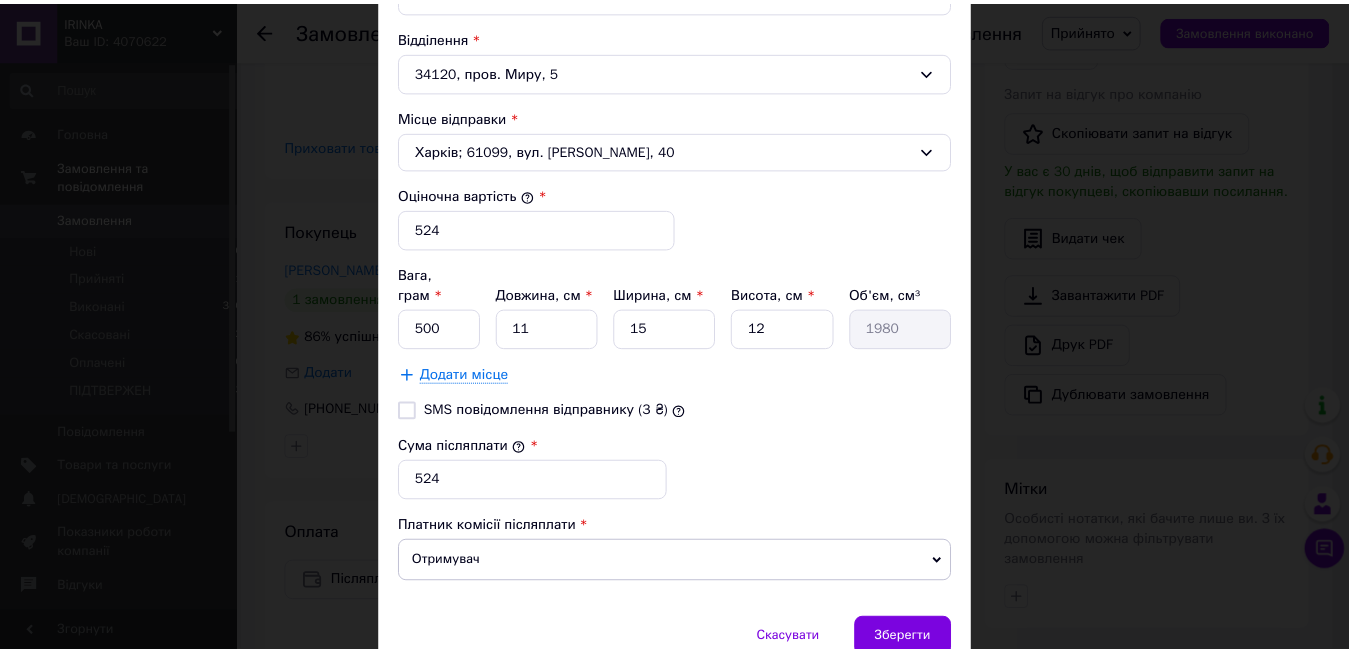scroll, scrollTop: 760, scrollLeft: 0, axis: vertical 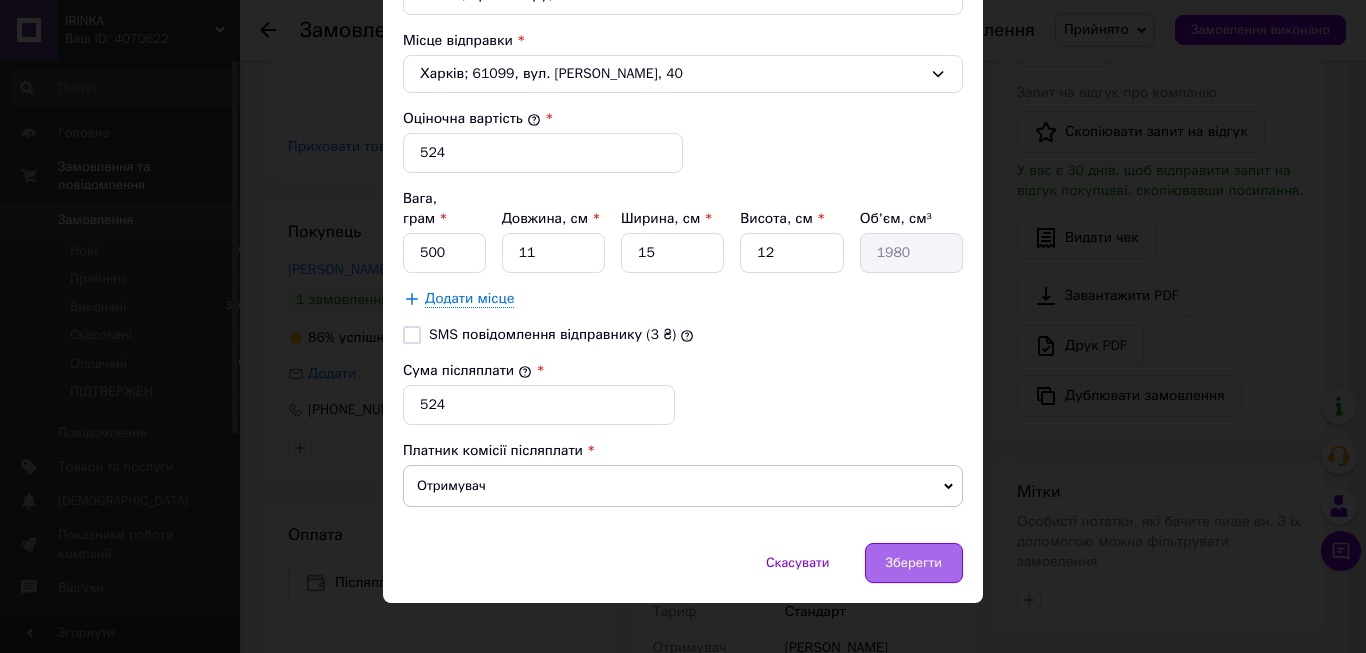 click on "Зберегти" at bounding box center (914, 563) 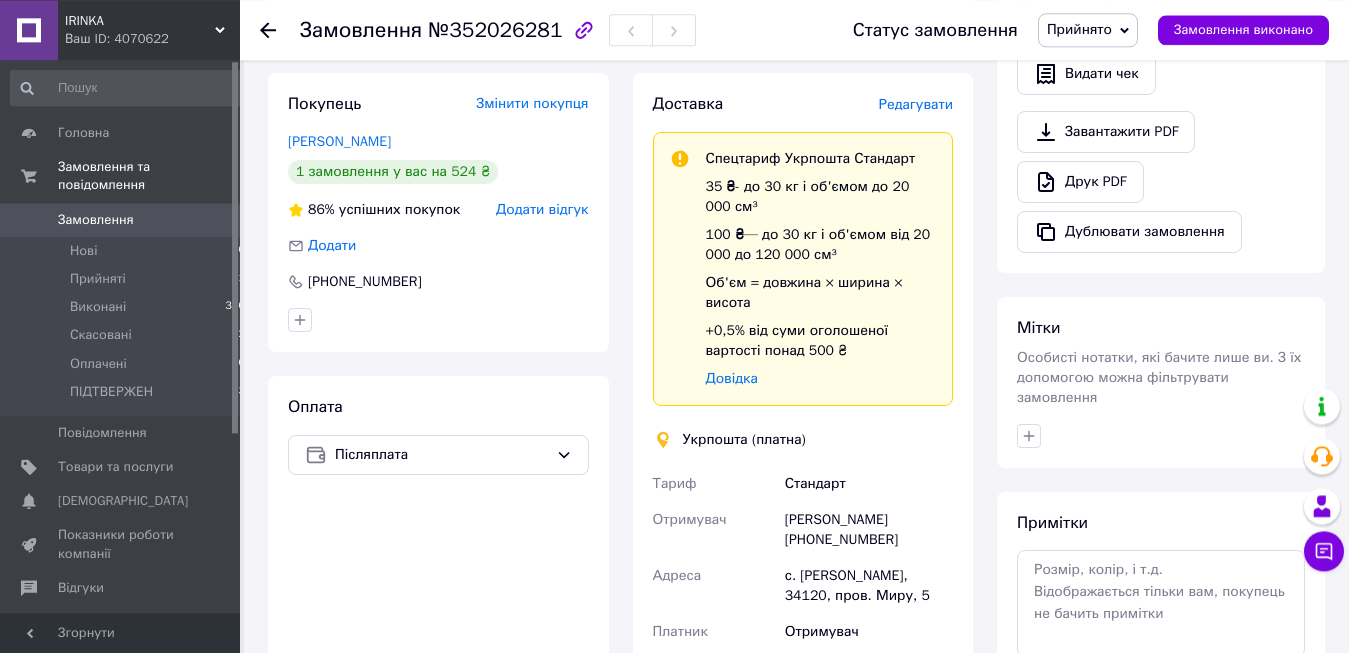 scroll, scrollTop: 714, scrollLeft: 0, axis: vertical 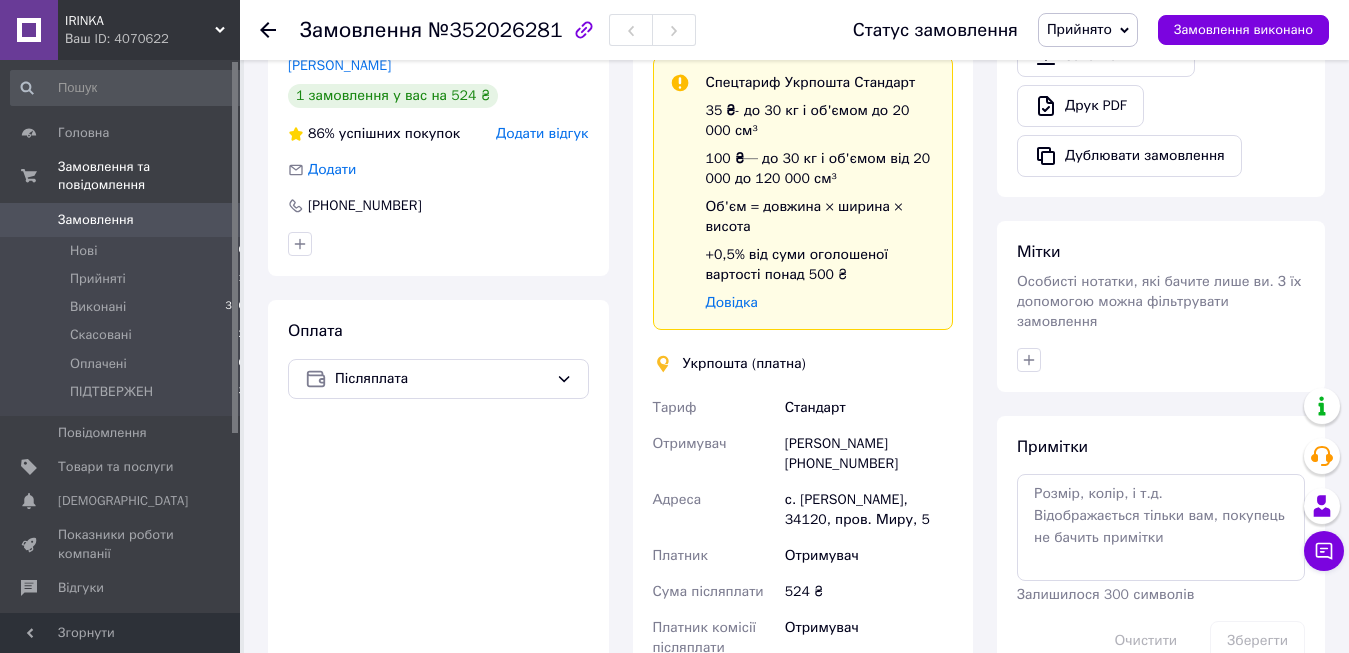click on "Доставка Редагувати Спецтариф Укрпошта Стандарт 35 ₴  - до 30 кг і об'ємом до 20 000 см³ 100 ₴  — до 30 кг і об'ємом від 20 000 до 120 000 см³ Об'єм = довжина × ширина × висота +0,5% від суми оголошеної вартості понад 500 ₴ Довідка Укрпошта (платна) Тариф Стандарт Отримувач микола войтович +380680297465 Адреса с. Сварицевичі, 34120, пров. Миру, 5 Платник Отримувач Сума післяплати 524 ₴ Платник комісії післяплати Отримувач Оціночна вартість 524 ₴ Передати номер або Створити ярлик Тариф     * Стандарт Платник   * Отримувач Прізвище отримувача   * войтович Ім'я отримувача   * микола   *     *   *" at bounding box center [803, 456] 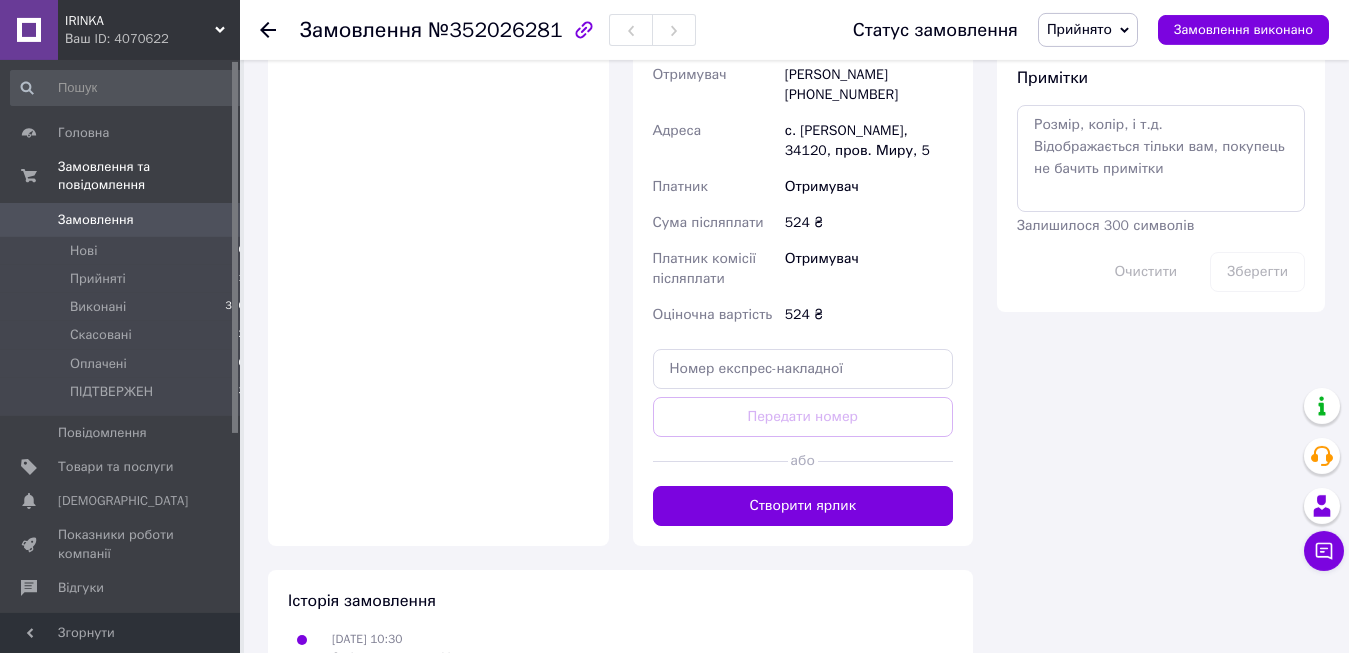 scroll, scrollTop: 1122, scrollLeft: 0, axis: vertical 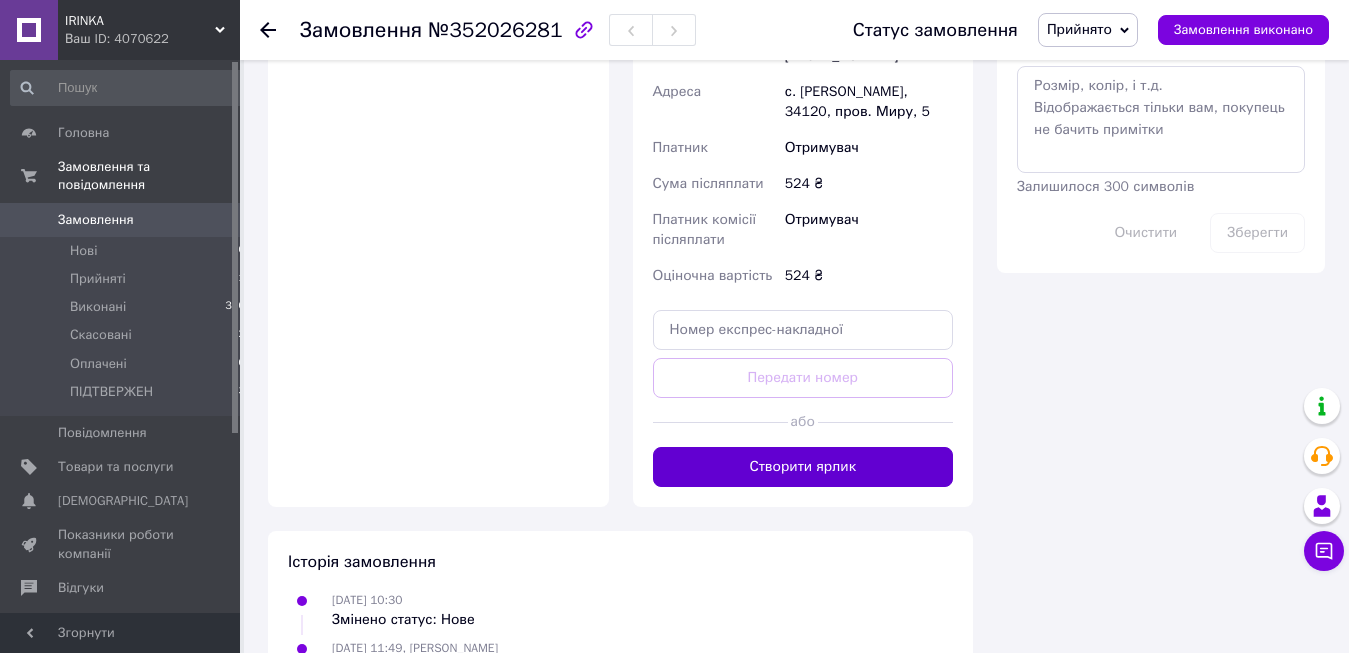 click on "Створити ярлик" at bounding box center (803, 467) 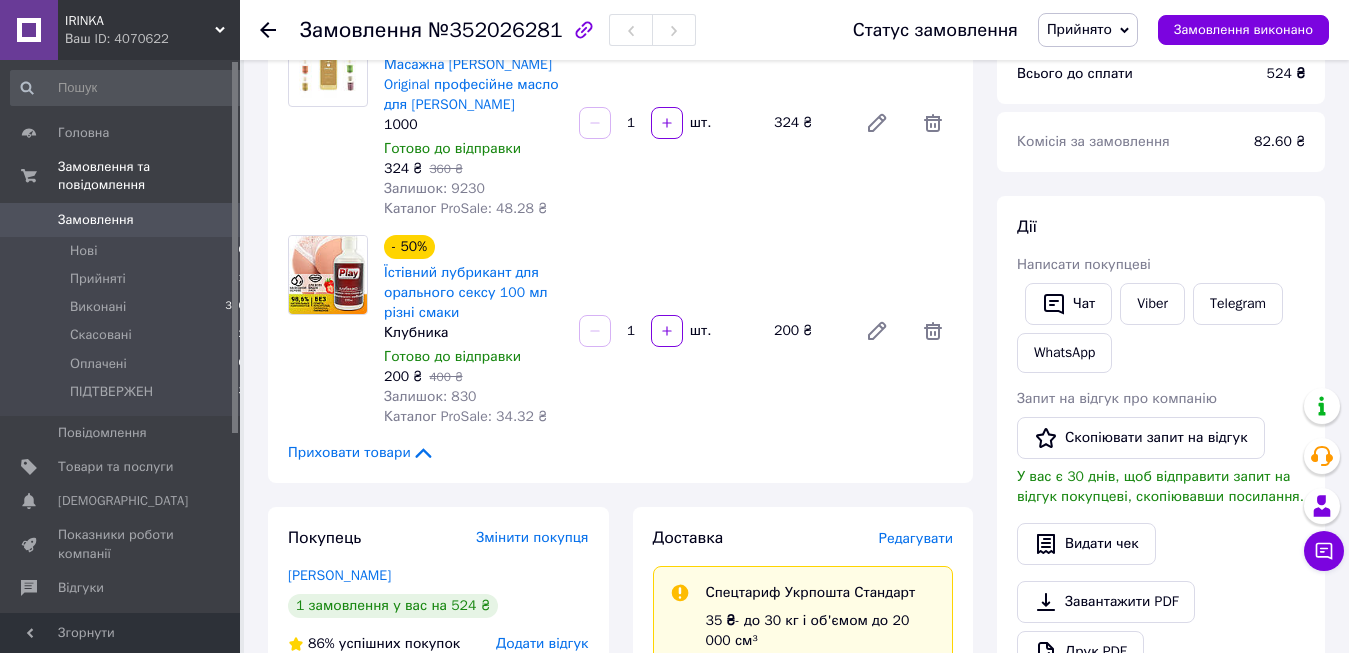 scroll, scrollTop: 0, scrollLeft: 0, axis: both 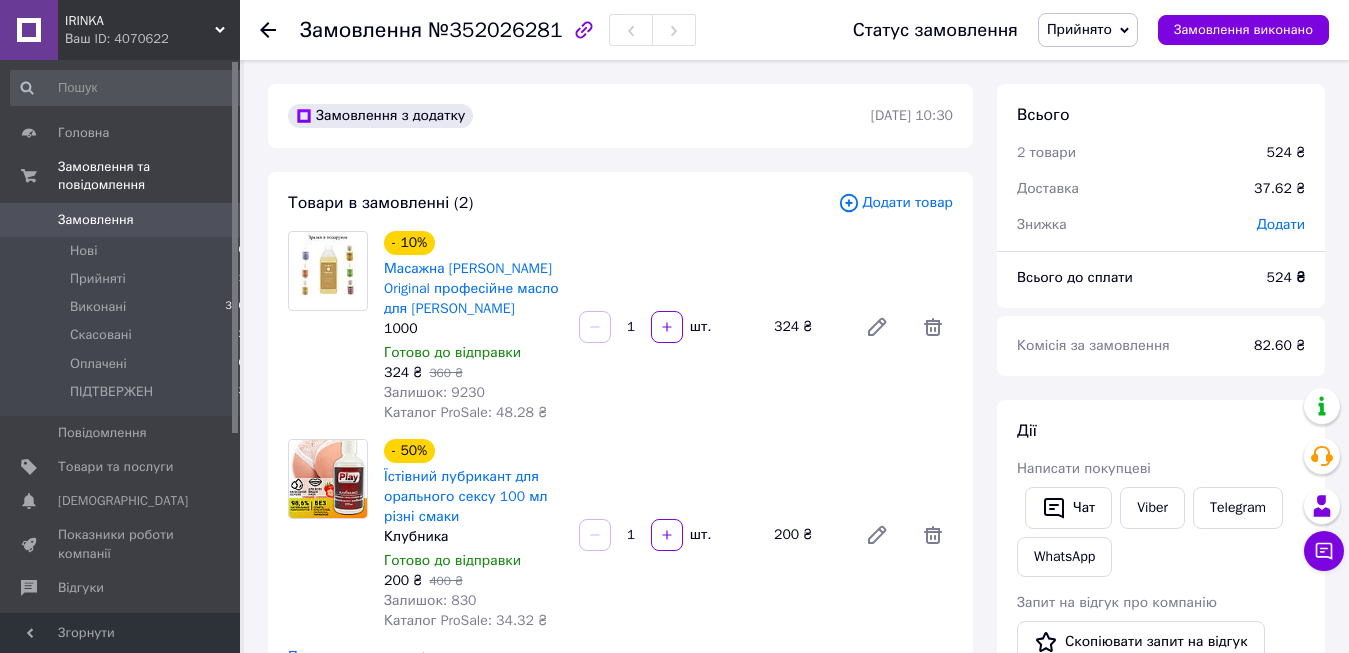 click on "Прийнято" at bounding box center [1088, 30] 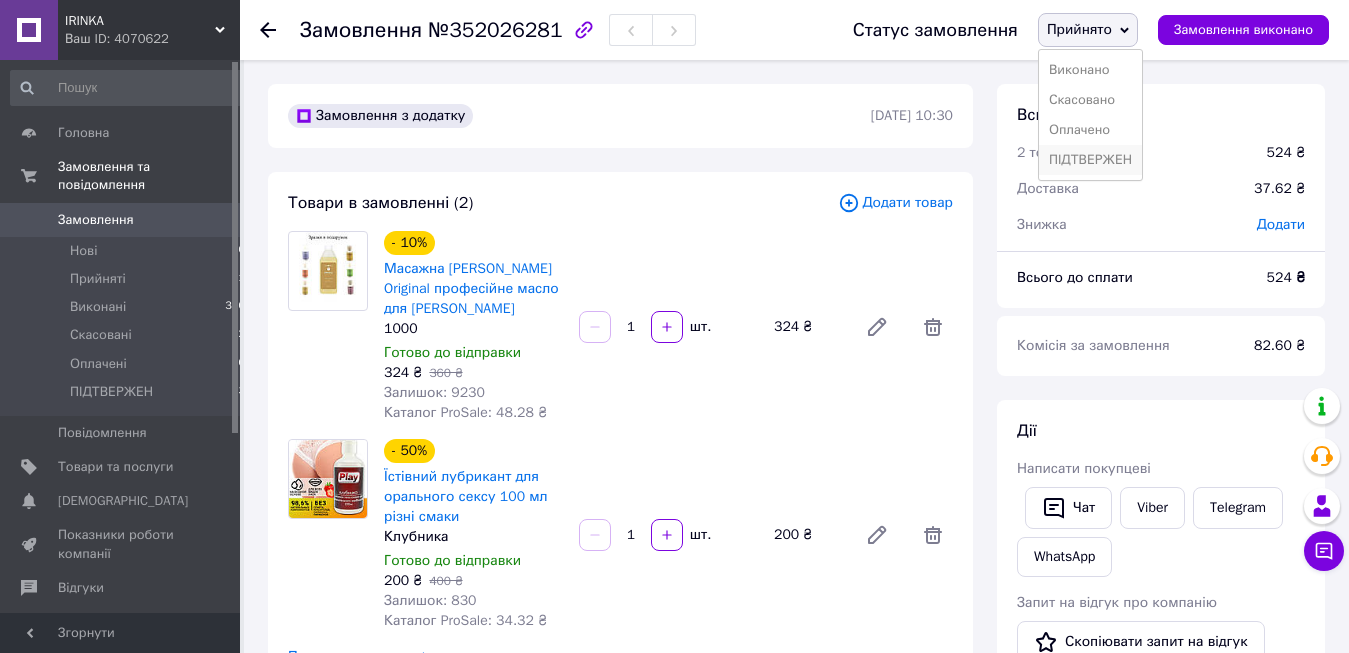 click on "ПІДТВЕРЖЕН" at bounding box center (1090, 160) 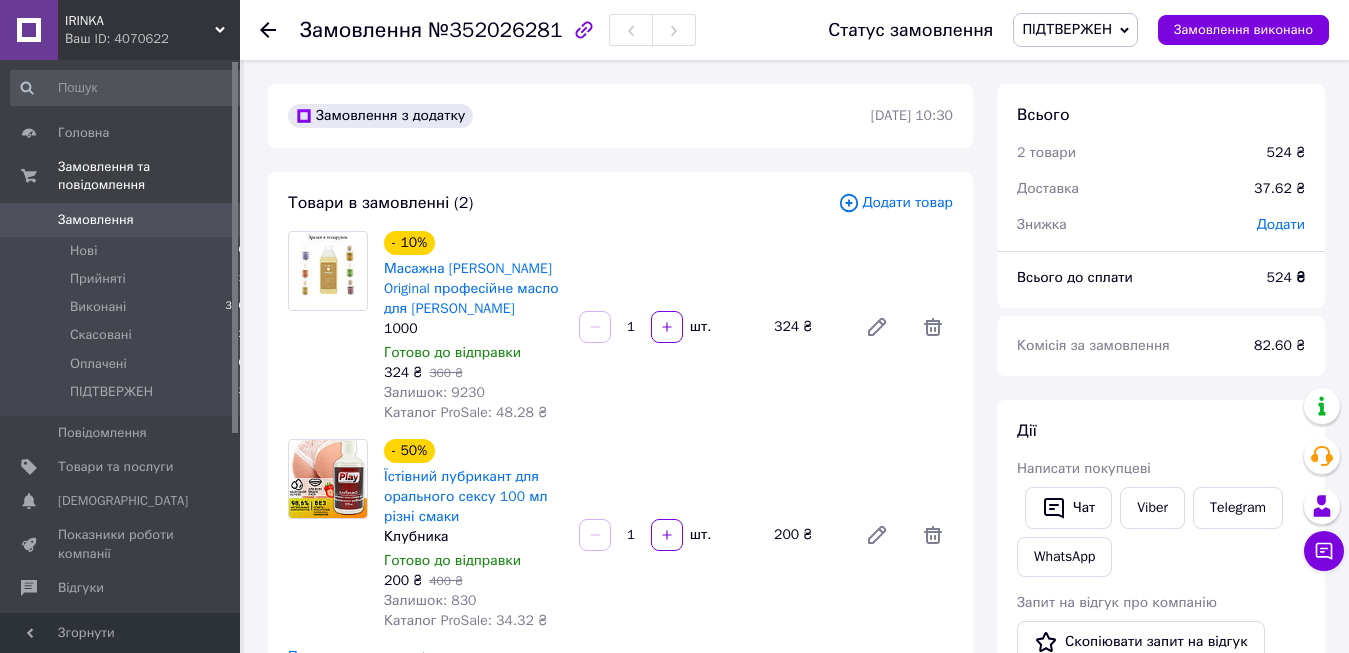 click on "0" at bounding box center (212, 220) 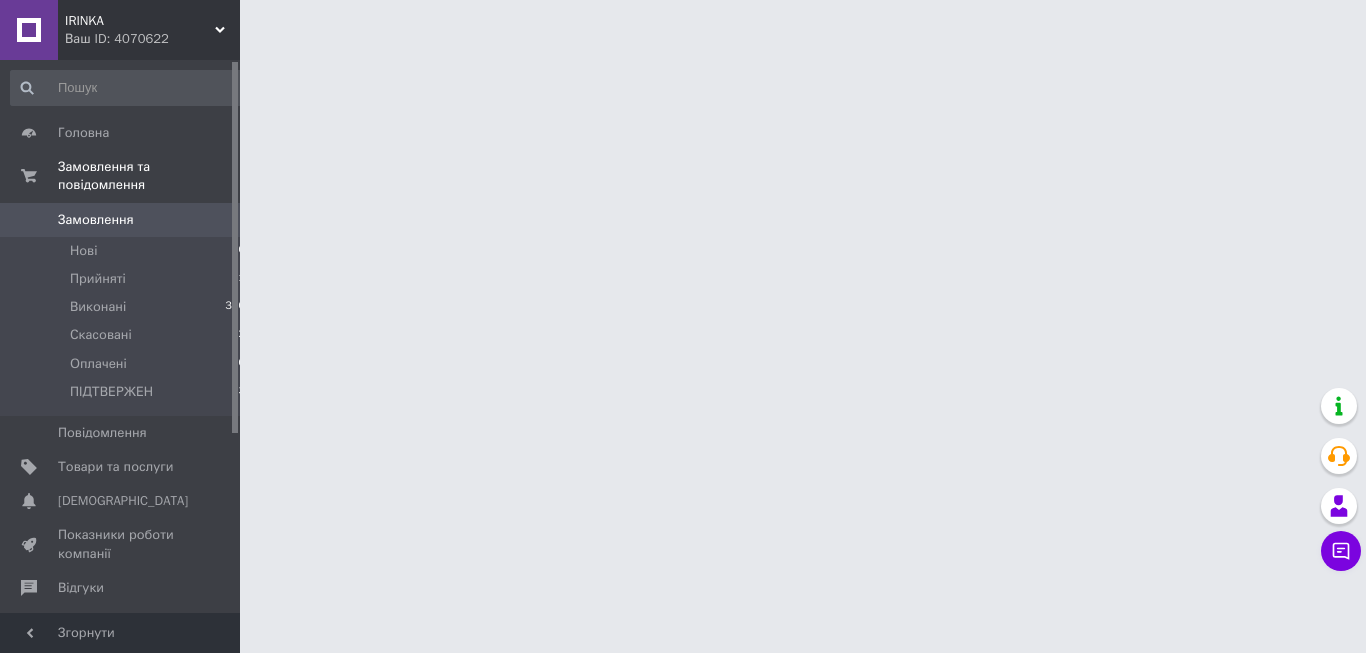click on "IRINKA Ваш ID: 4070622 Сайт IRINKA Кабінет покупця Перевірити стан системи Сторінка на порталі Довідка Вийти Головна Замовлення та повідомлення Замовлення 0 Нові 0 Прийняті 1 Виконані 340 Скасовані 42 Оплачені 0 ПІДТВЕРЖЕН 3 Повідомлення 0 Товари та послуги Сповіщення 0 0 Показники роботи компанії Відгуки Клієнти Каталог ProSale Аналітика Управління сайтом Гаманець компанії Маркет Налаштування Тарифи та рахунки Prom мікс 1 000 Згорнути" at bounding box center (683, 25) 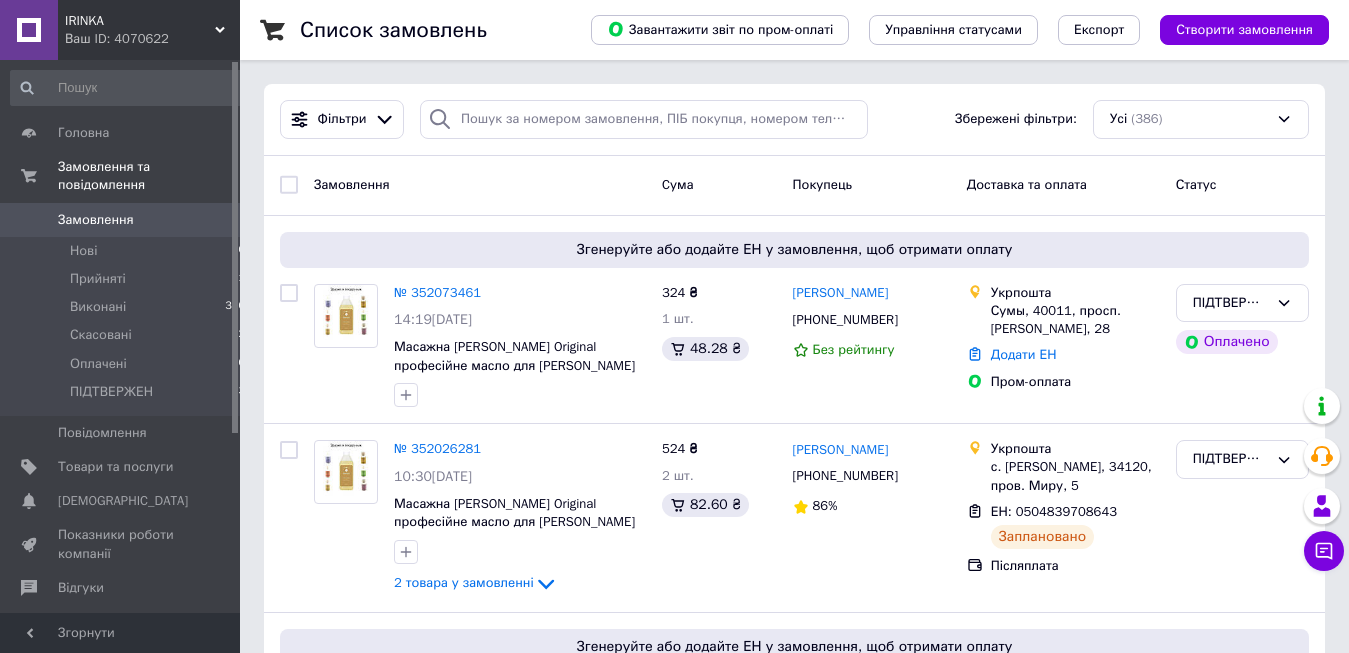 click on "Список замовлень   Завантажити звіт по пром-оплаті Управління статусами Експорт Створити замовлення Фільтри Збережені фільтри: Усі (386) Замовлення Cума Покупець Доставка та оплата Статус Згенеруйте або додайте ЕН у замовлення, щоб отримати оплату № 352073461 14:19, 10.07.2025 Масажна олія ThaiOils Original  професійне масло для масажу  ТАЙЛАНД 324 ₴ 1 шт. 48.28 ₴ Ксенія Гончаренко +380997975195 Без рейтингу Укрпошта Сумы, 40011, просп. Тараса Шевченка, 28 Додати ЕН Пром-оплата ПІДТВЕРЖЕН Оплачено № 352026281 10:30, 10.07.2025 Масажна олія ThaiOils Original  професійне масло для масажу  ТАЙЛАНД 524 ₴ 2 шт. 82.60 ₴" at bounding box center [794, 10481] 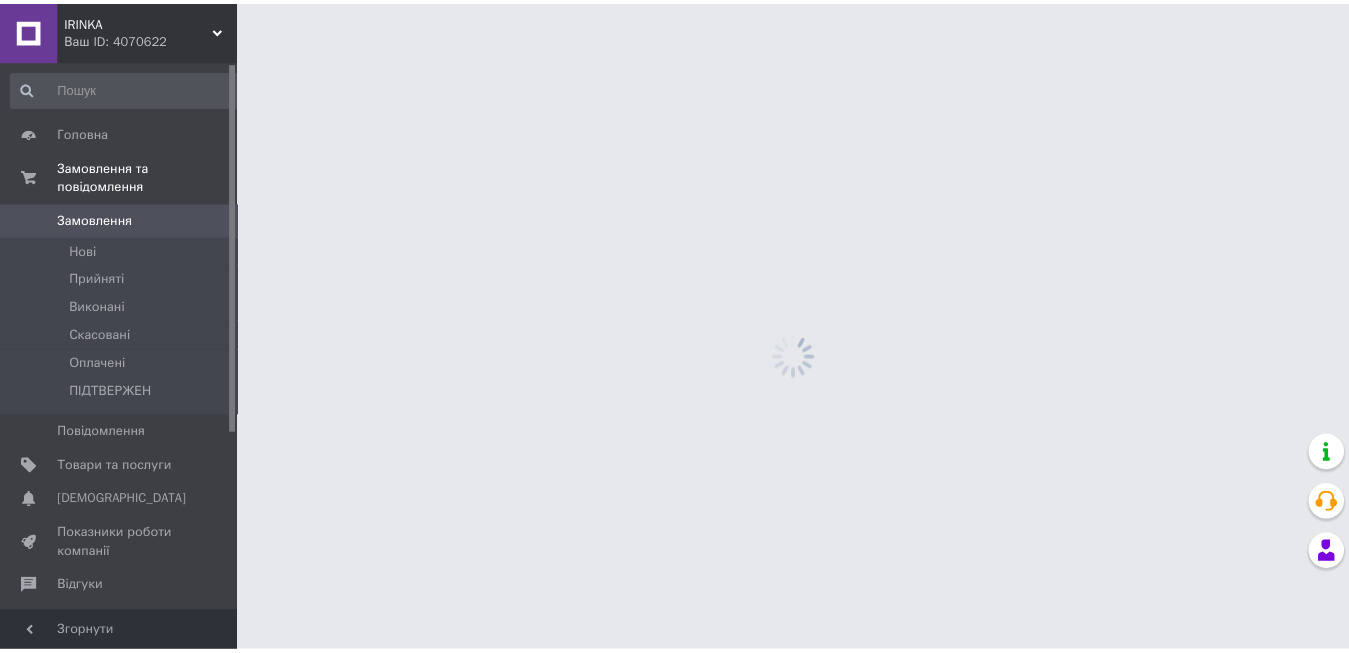 scroll, scrollTop: 0, scrollLeft: 0, axis: both 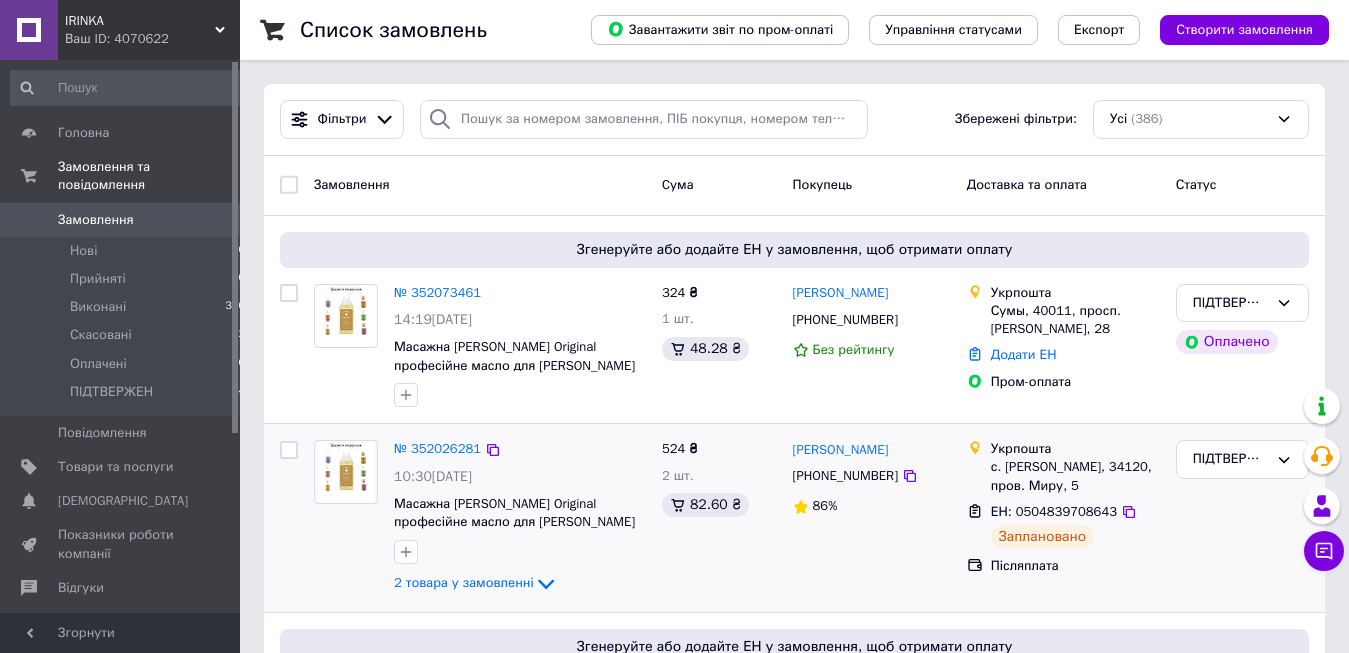 click on "524 ₴ 2 шт. 82.60 ₴" at bounding box center [719, 518] 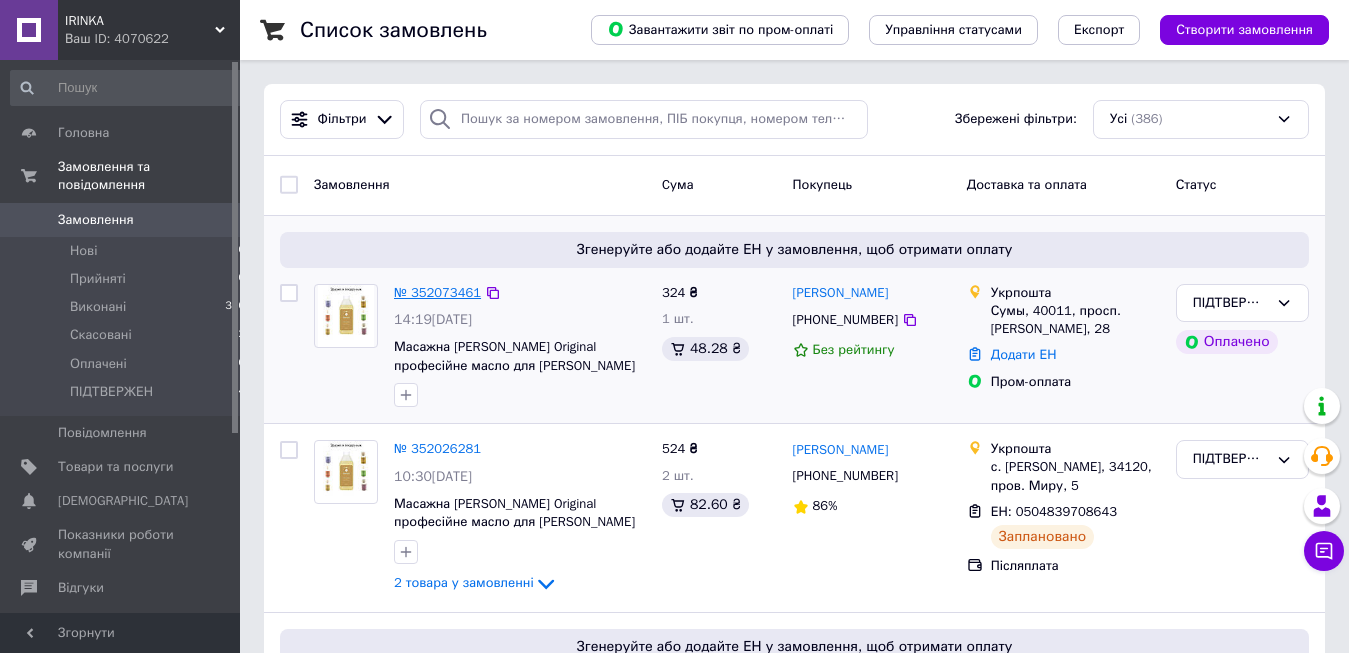 click on "№ 352073461" at bounding box center [437, 292] 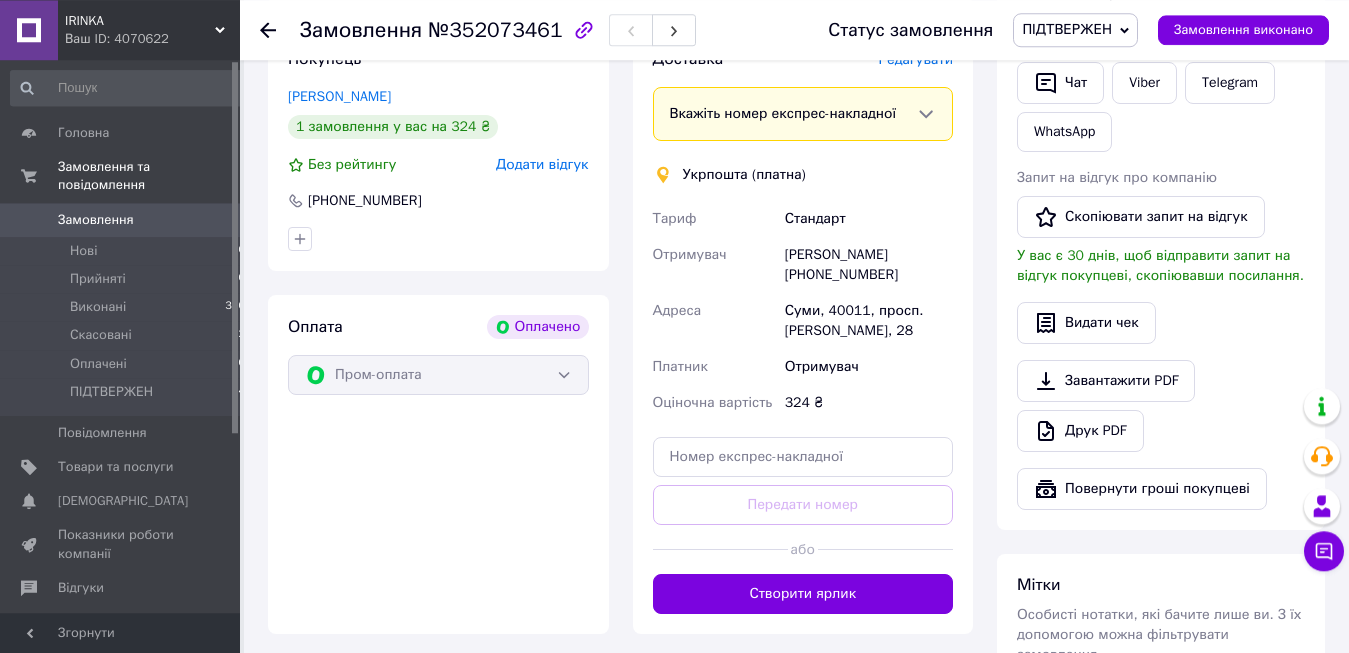 scroll, scrollTop: 1224, scrollLeft: 0, axis: vertical 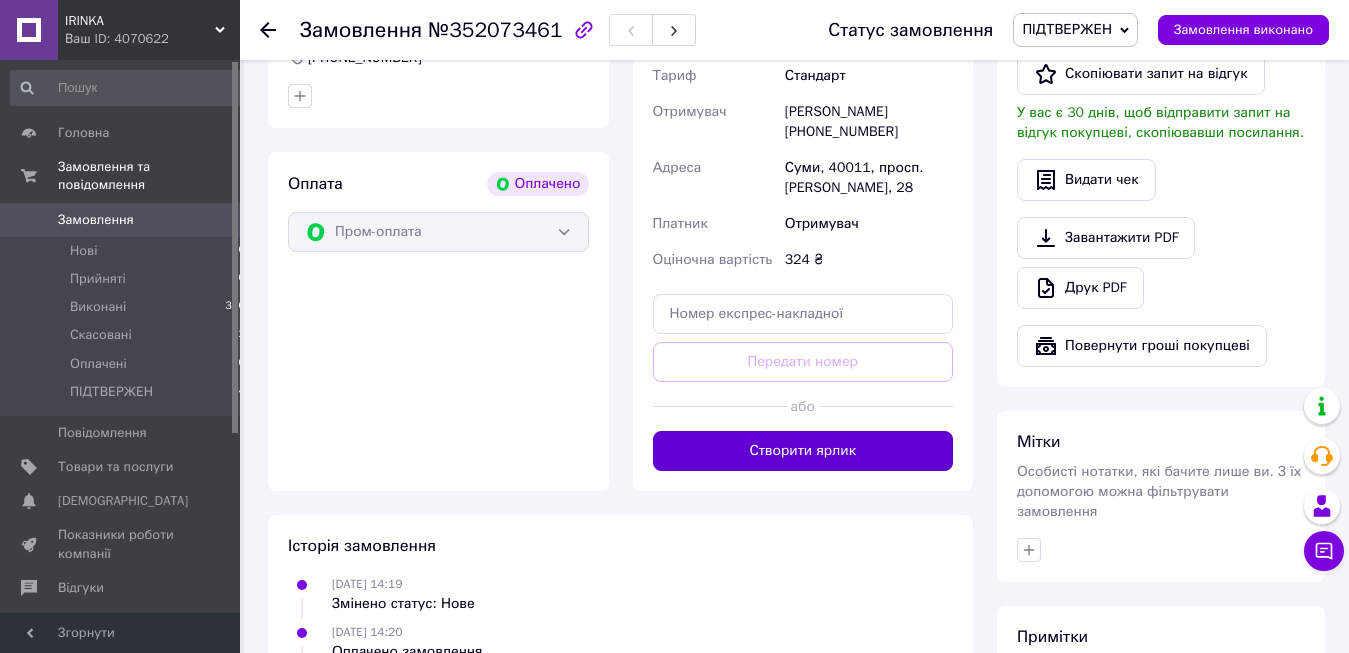 click on "Створити ярлик" at bounding box center [803, 451] 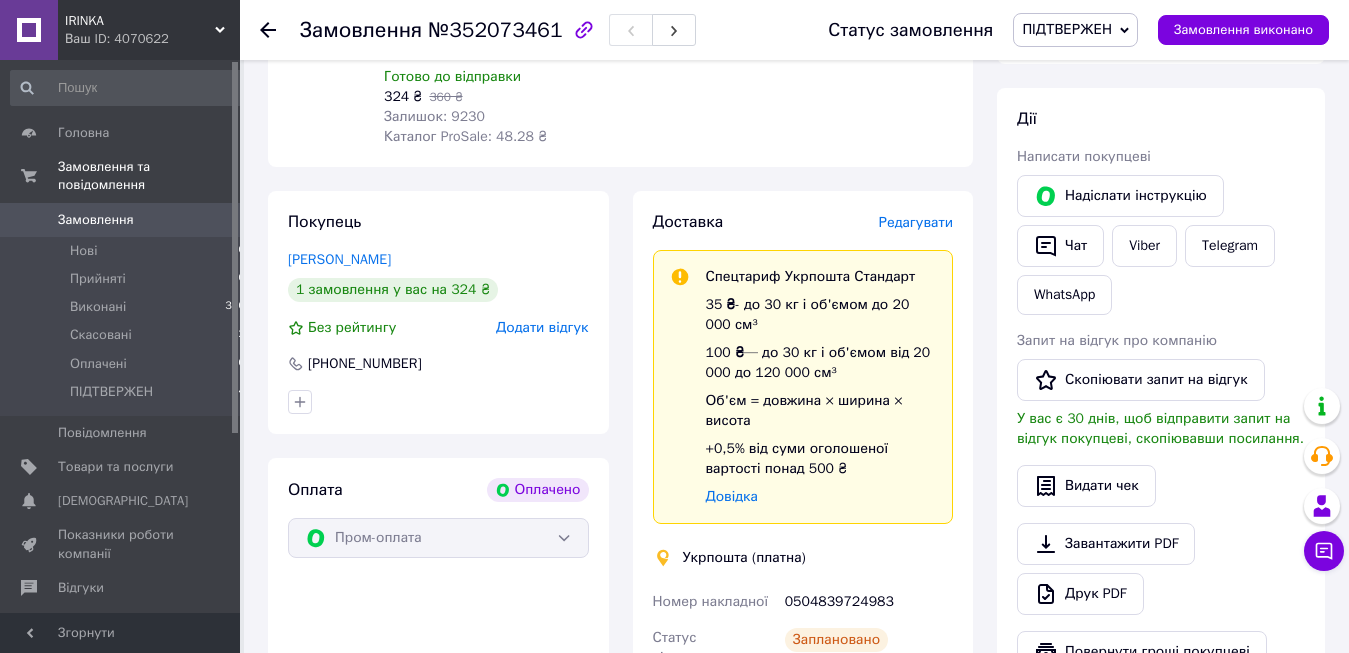 scroll, scrollTop: 714, scrollLeft: 0, axis: vertical 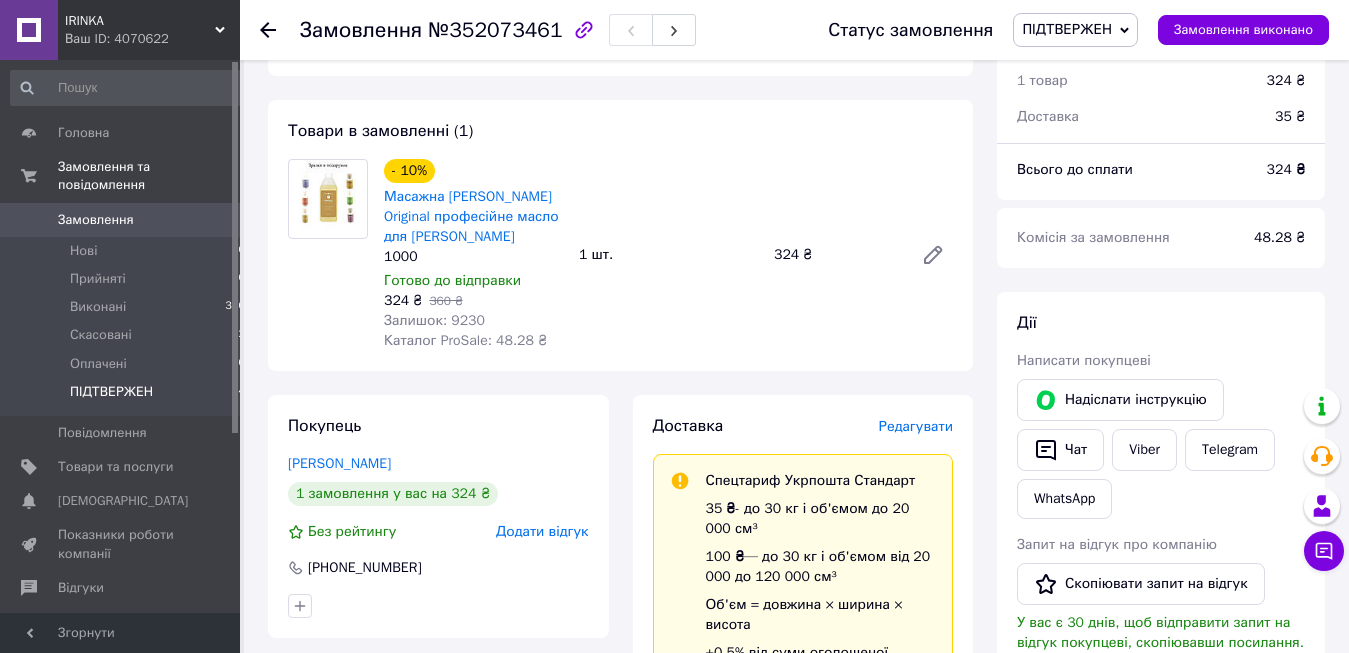 click on "ПІДТВЕРЖЕН" at bounding box center [111, 392] 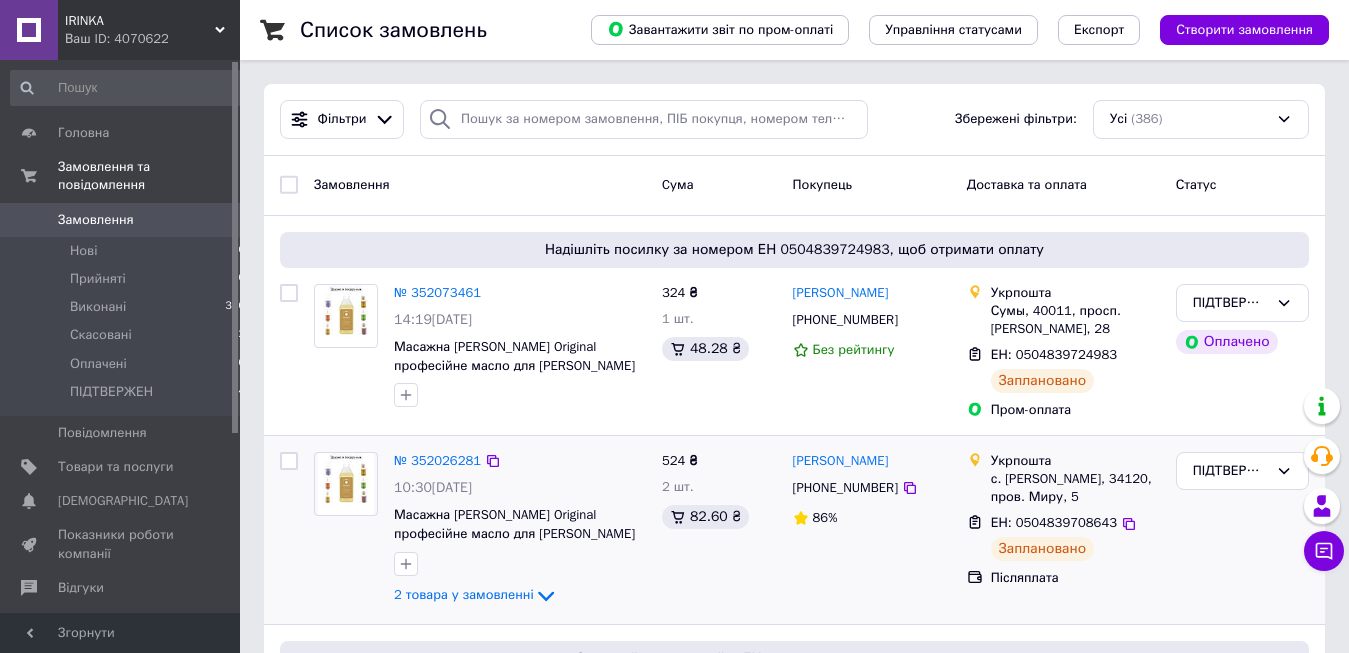 scroll, scrollTop: 102, scrollLeft: 0, axis: vertical 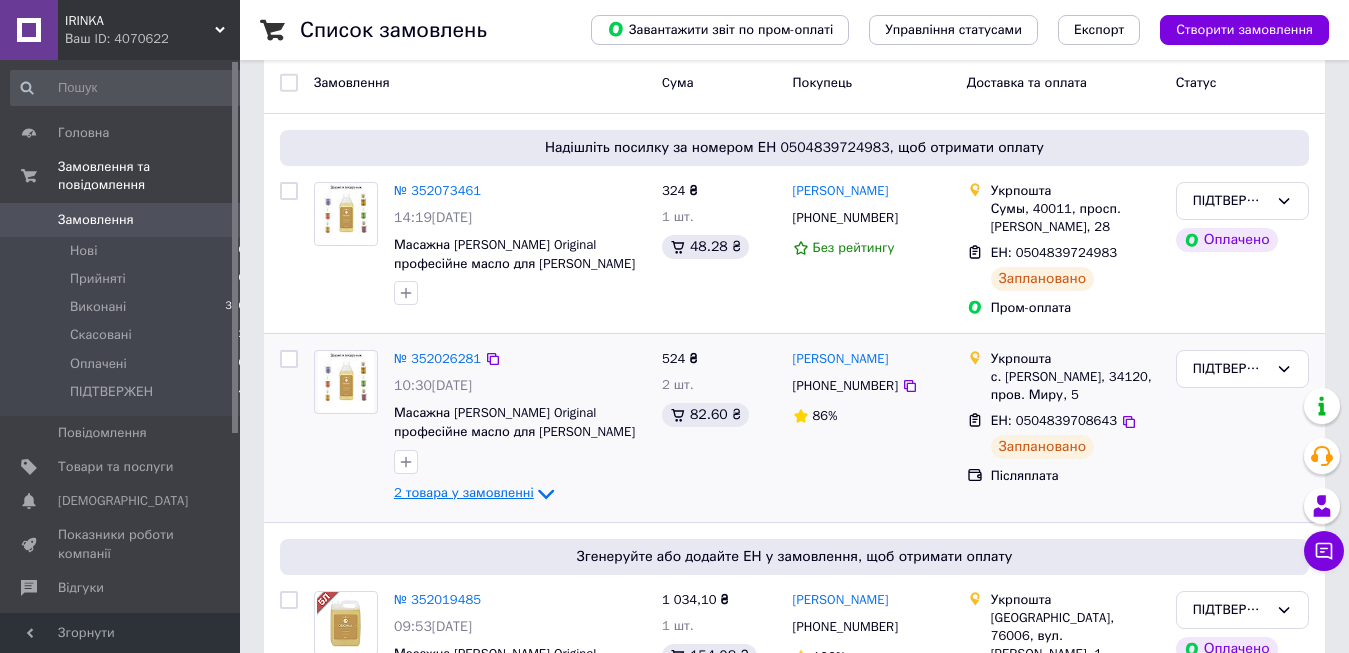 click on "2 товара у замовленні" at bounding box center (464, 492) 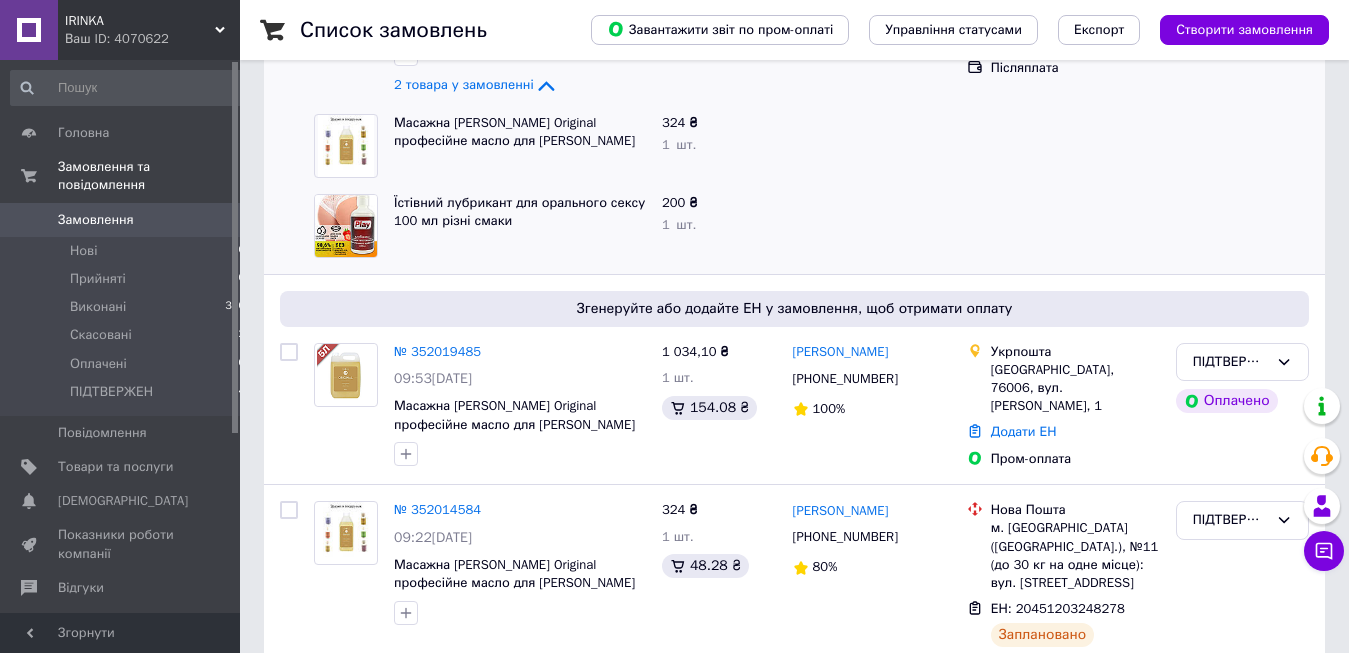 scroll, scrollTop: 204, scrollLeft: 0, axis: vertical 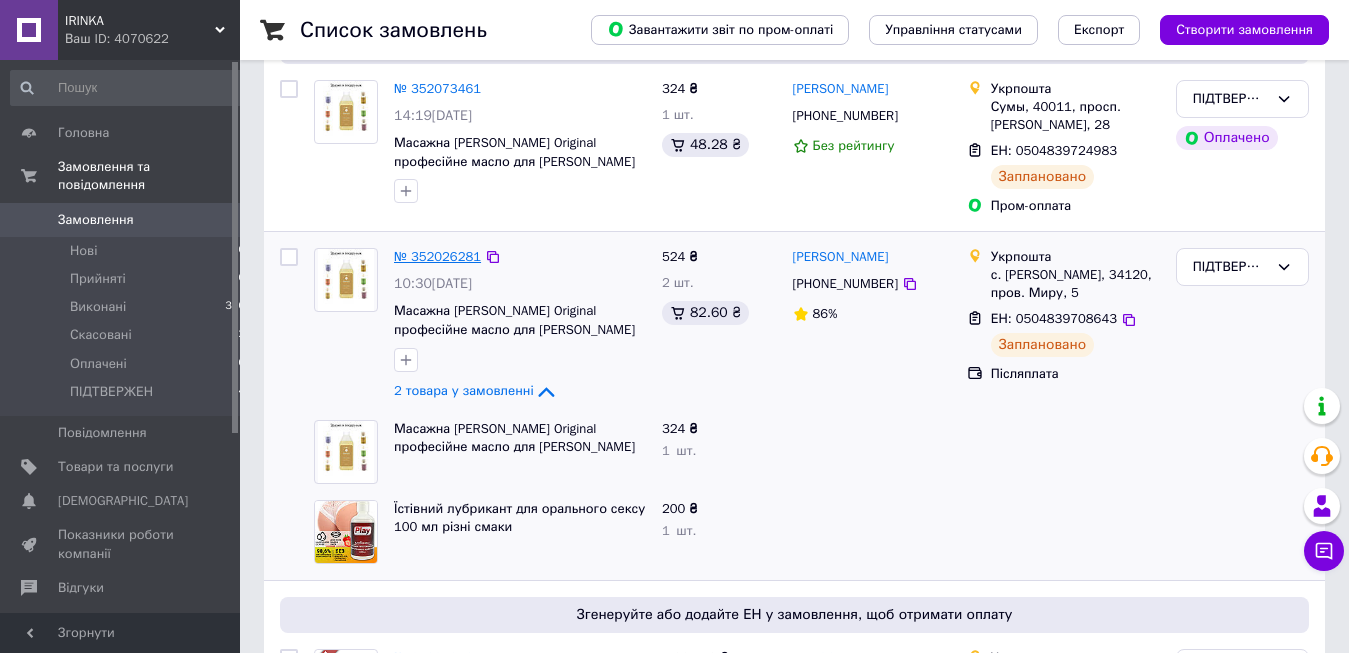 click on "№ 352026281" at bounding box center [437, 256] 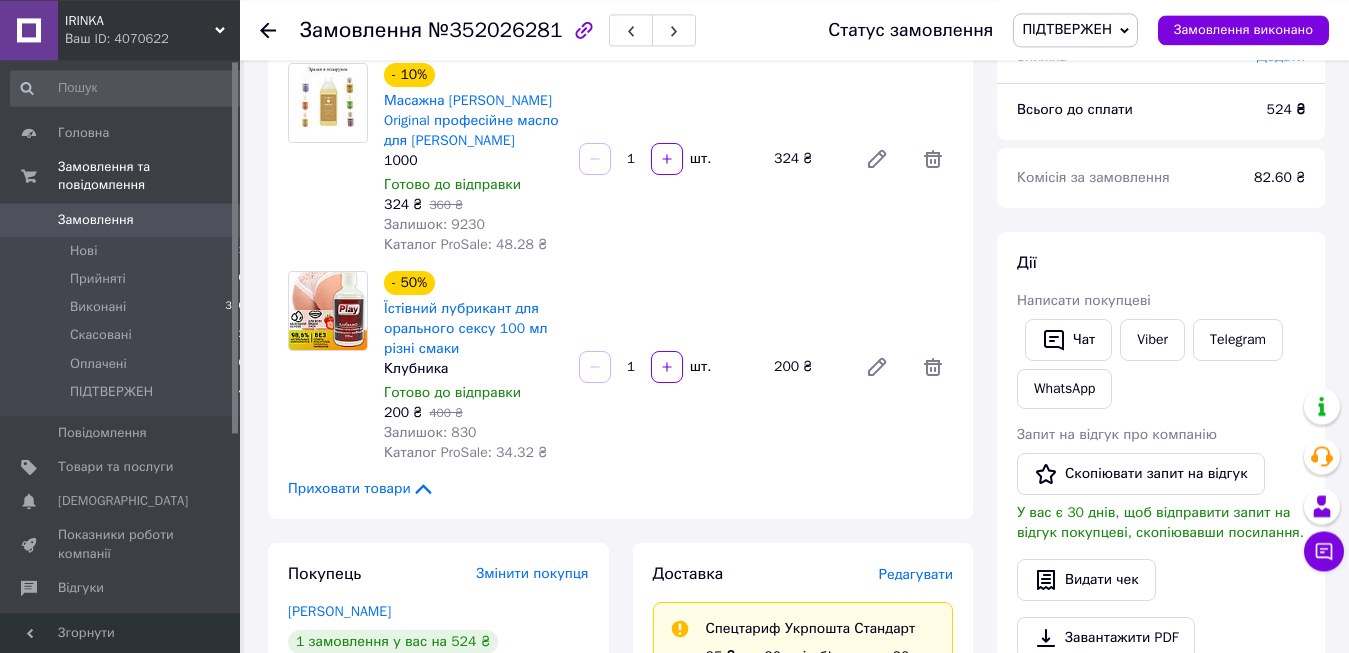 scroll, scrollTop: 306, scrollLeft: 0, axis: vertical 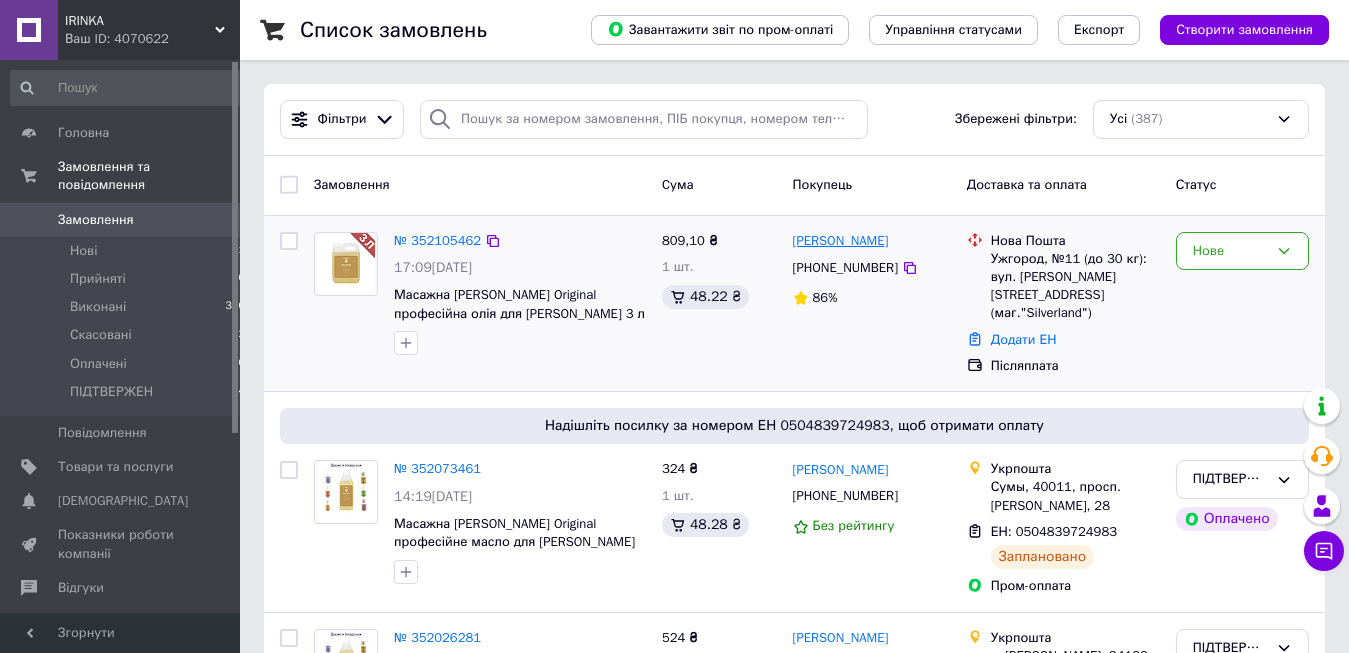 click on "[PERSON_NAME]" at bounding box center [841, 241] 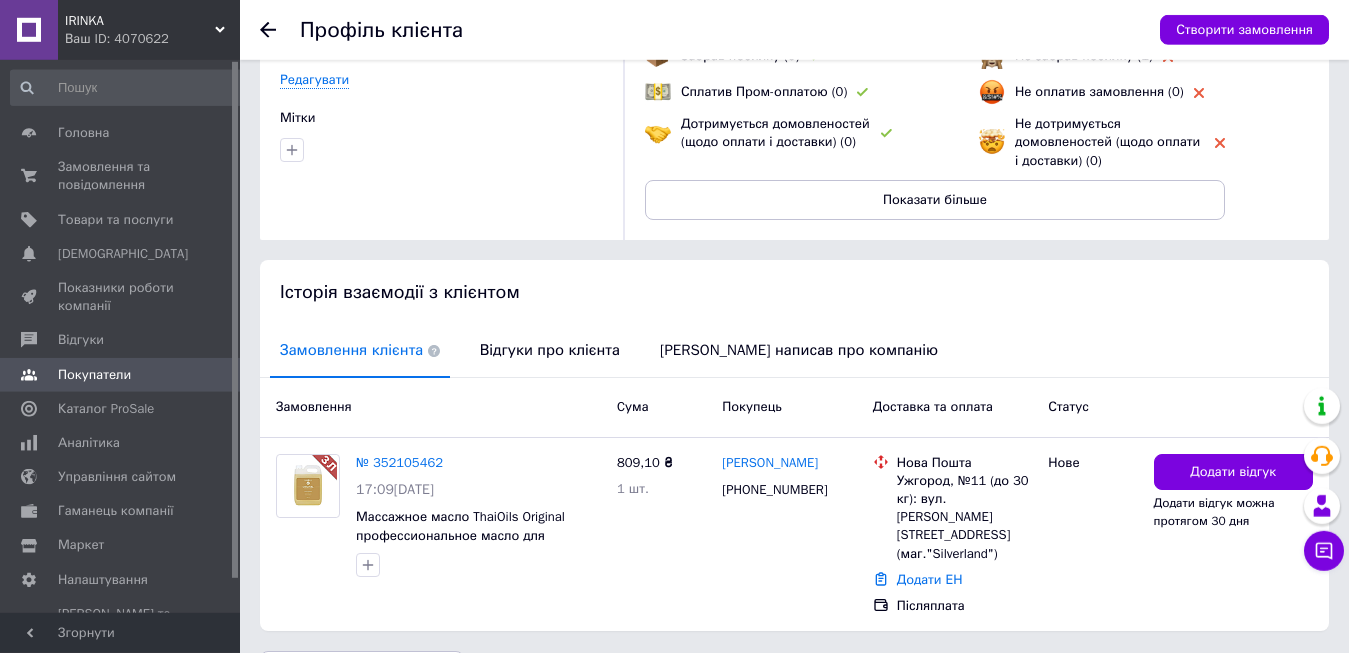 scroll, scrollTop: 217, scrollLeft: 0, axis: vertical 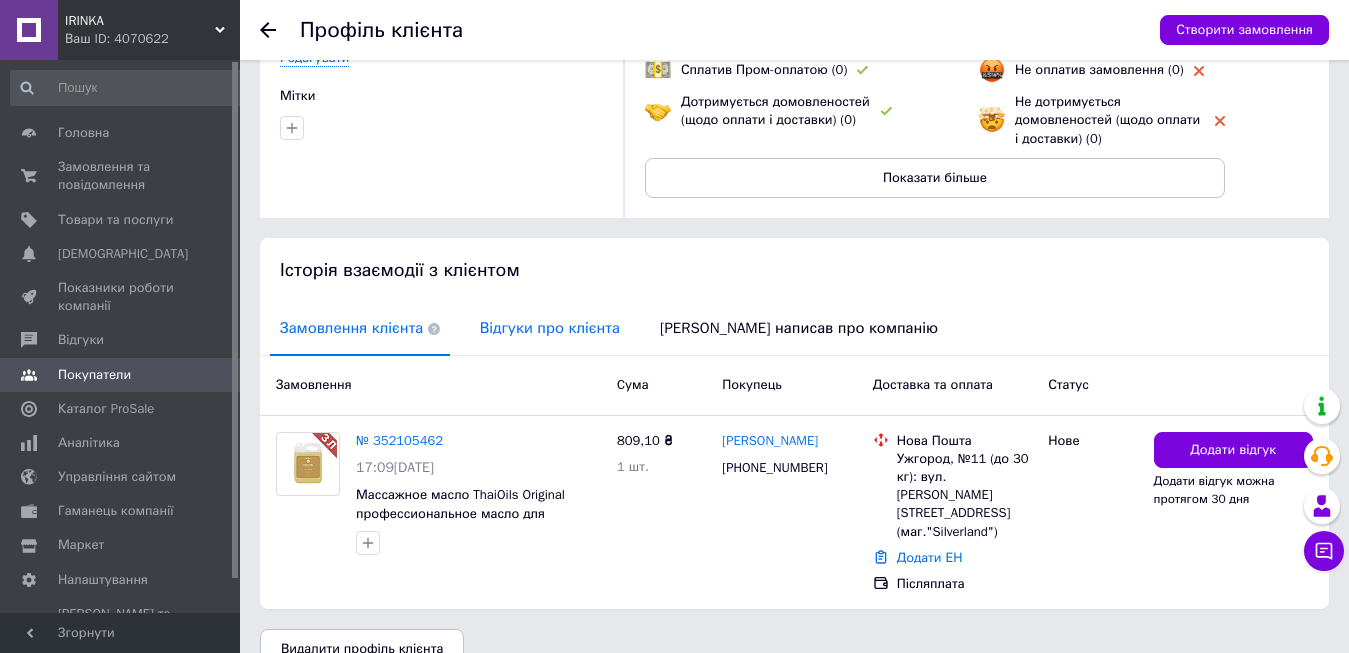 click on "Відгуки про клієнта" at bounding box center (550, 328) 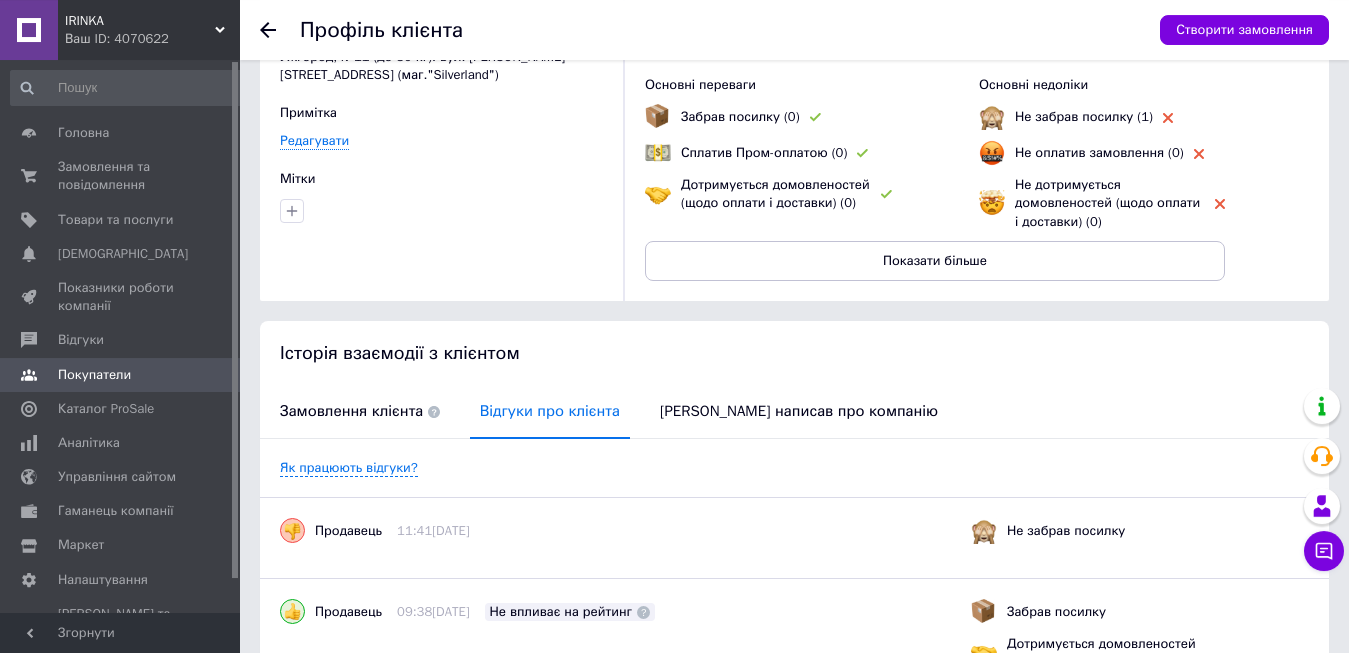scroll, scrollTop: 0, scrollLeft: 0, axis: both 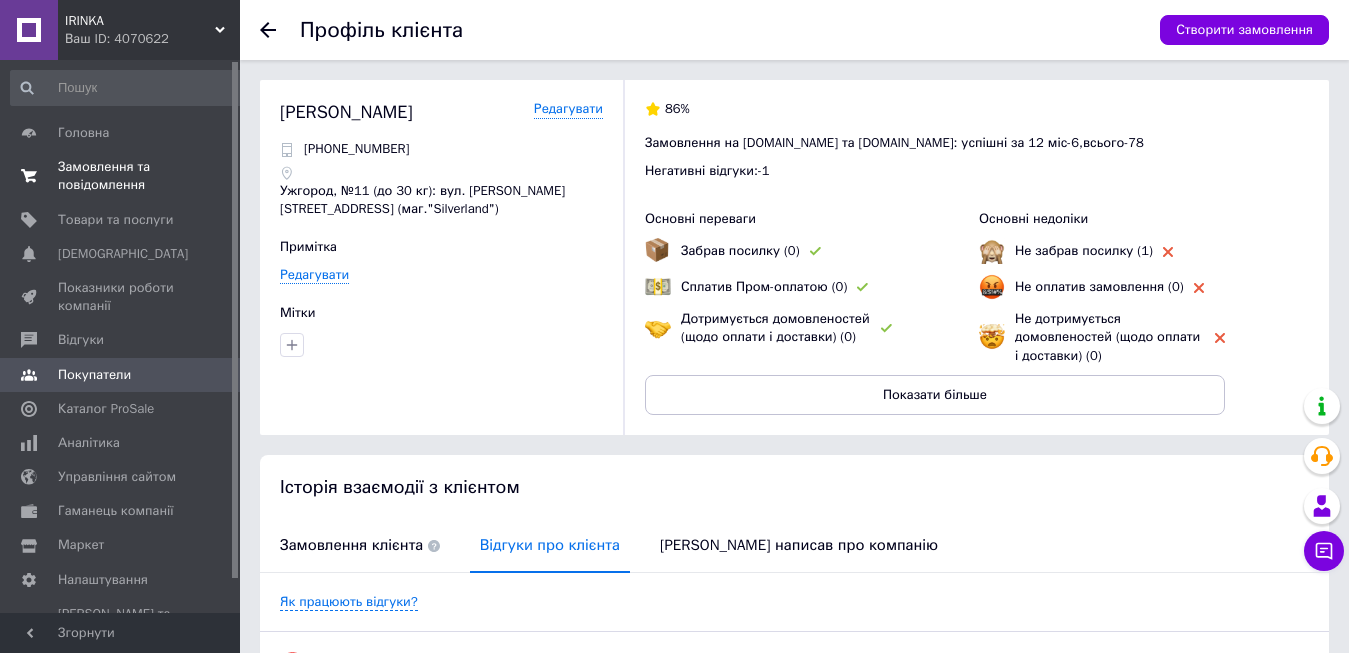 click on "Замовлення та повідомлення" at bounding box center [121, 176] 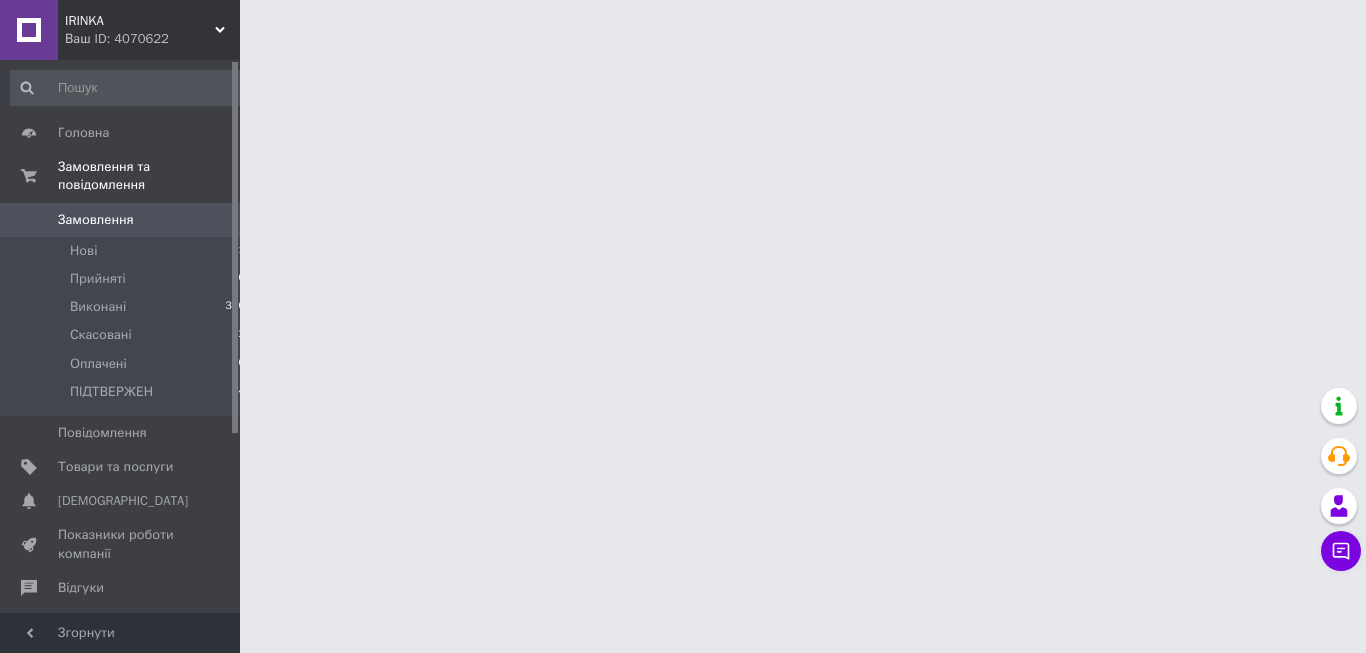 click on "IRINKA Ваш ID: 4070622 Сайт [PERSON_NAME] покупця Перевірити стан системи Сторінка на порталі Довідка Вийти Головна Замовлення та повідомлення Замовлення 0 Нові 1 Прийняті 0 Виконані 340 Скасовані 42 Оплачені 0 ПІДТВЕРЖЕН 4 Повідомлення 0 Товари та послуги Сповіщення 0 0 Показники роботи компанії Відгуки Покупатели Каталог ProSale Аналітика Управління сайтом Гаманець компанії [PERSON_NAME] Тарифи та рахунки Prom мікс 1 000 Згорнути" at bounding box center (683, 25) 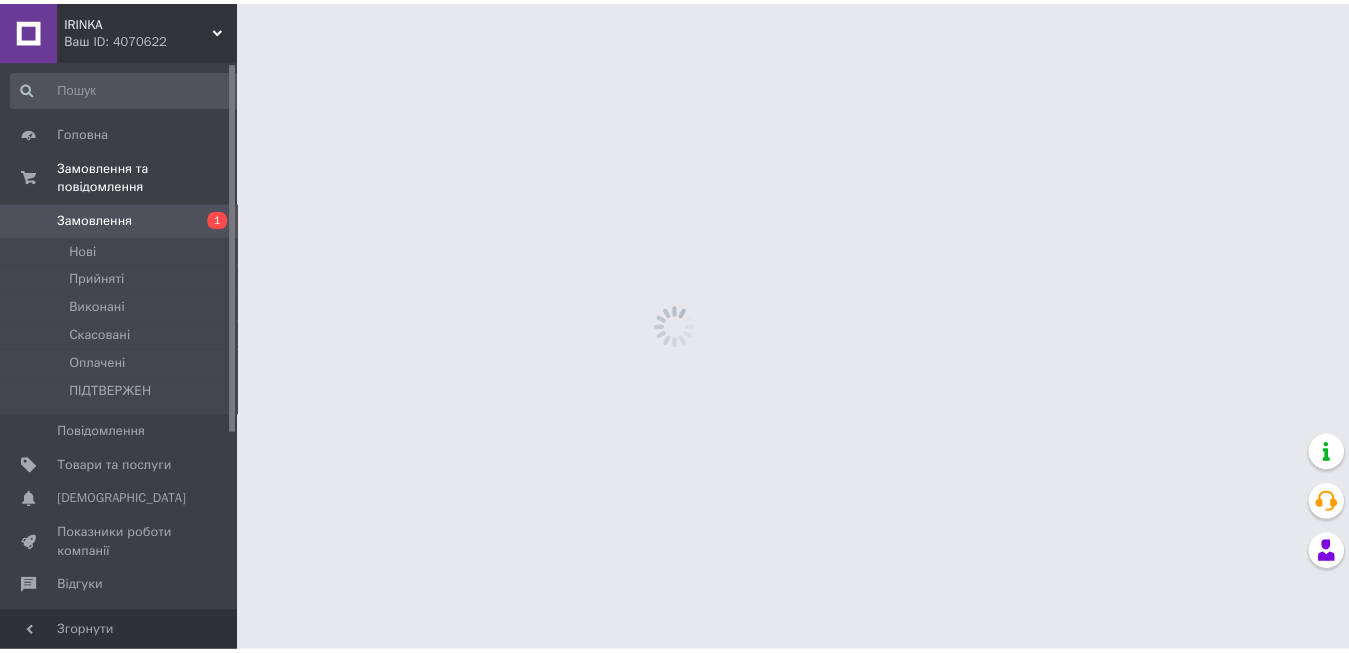scroll, scrollTop: 0, scrollLeft: 0, axis: both 